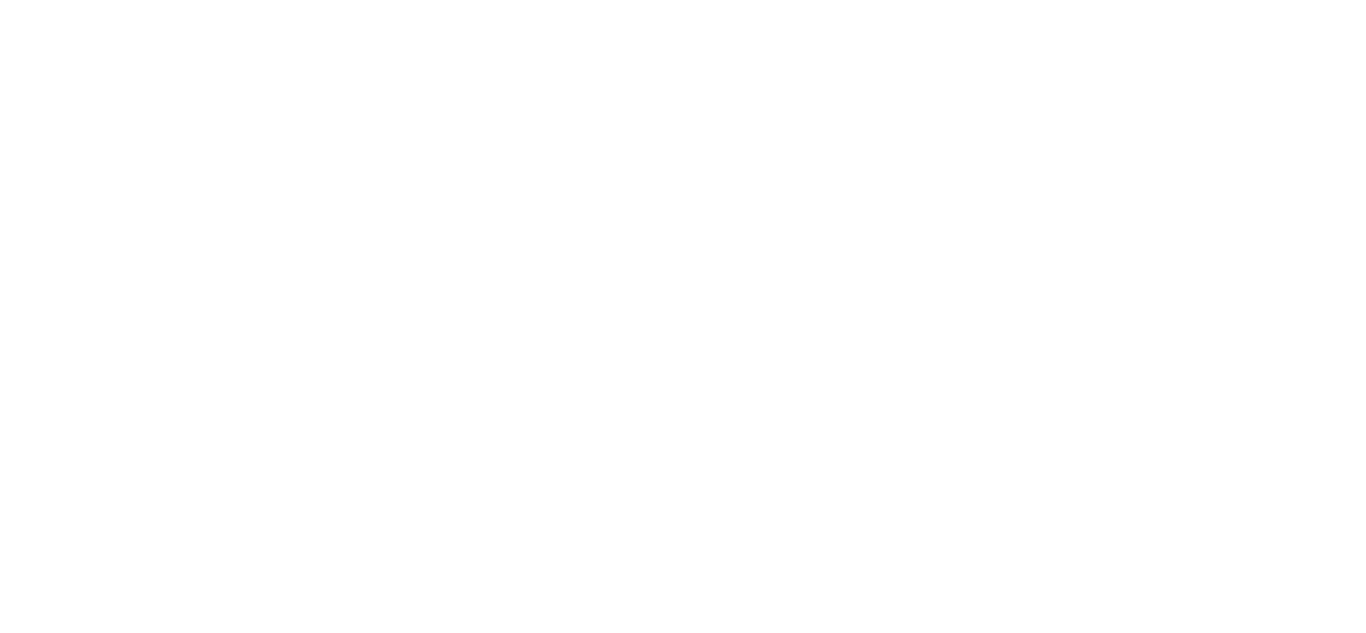 scroll, scrollTop: 0, scrollLeft: 0, axis: both 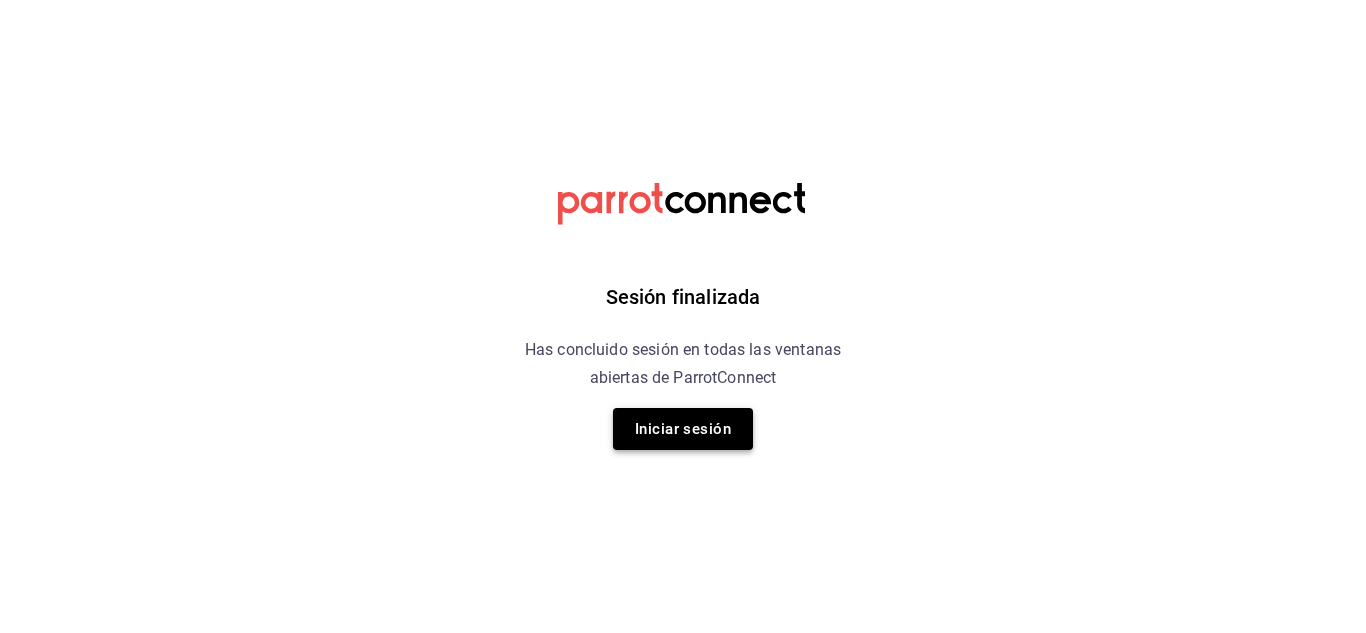 click on "Iniciar sesión" at bounding box center (683, 429) 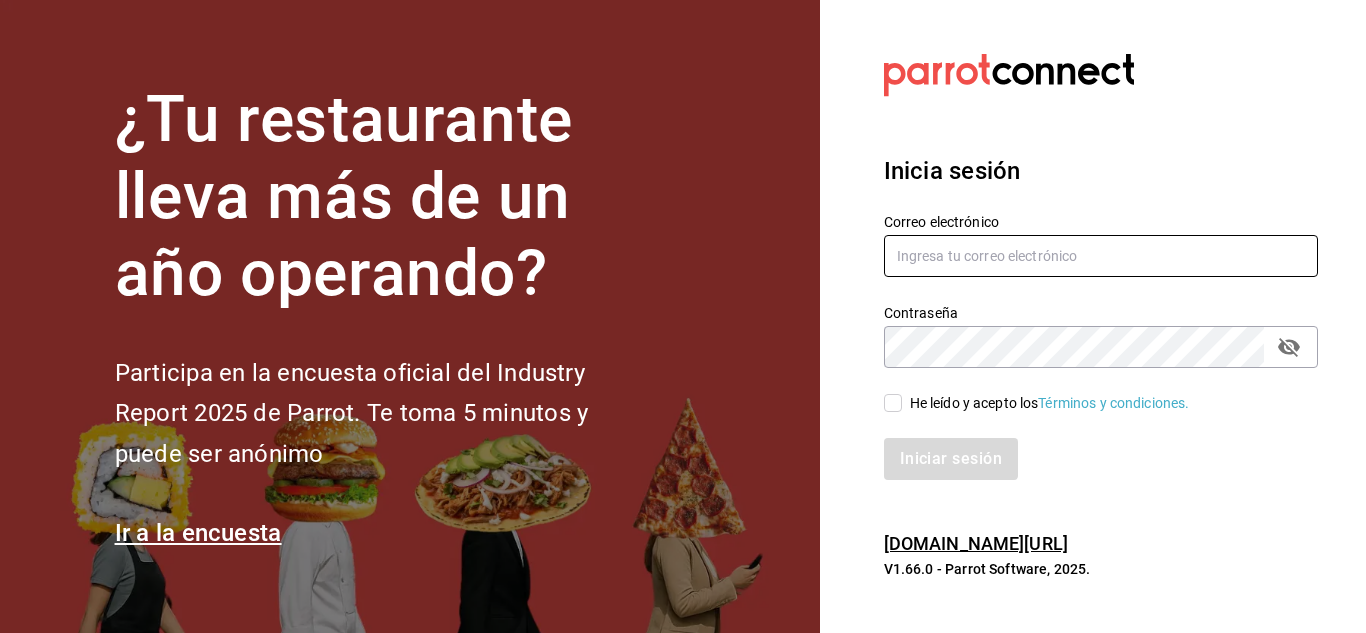 click at bounding box center [1101, 256] 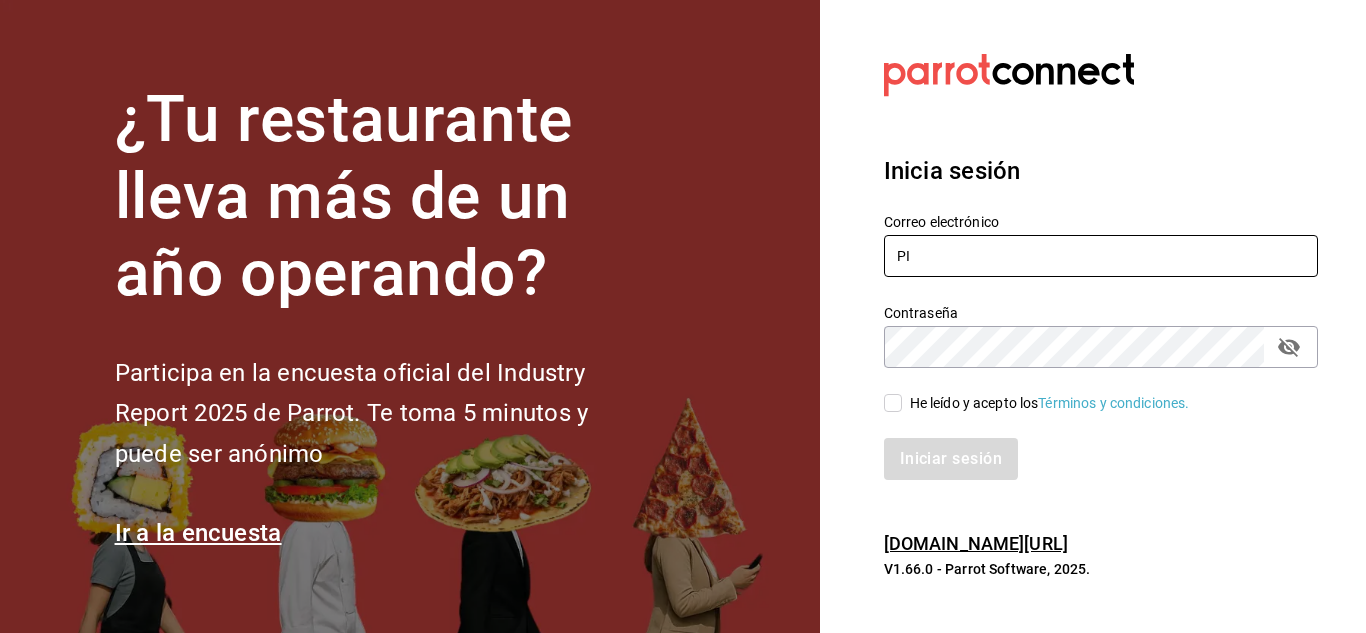 type on "P" 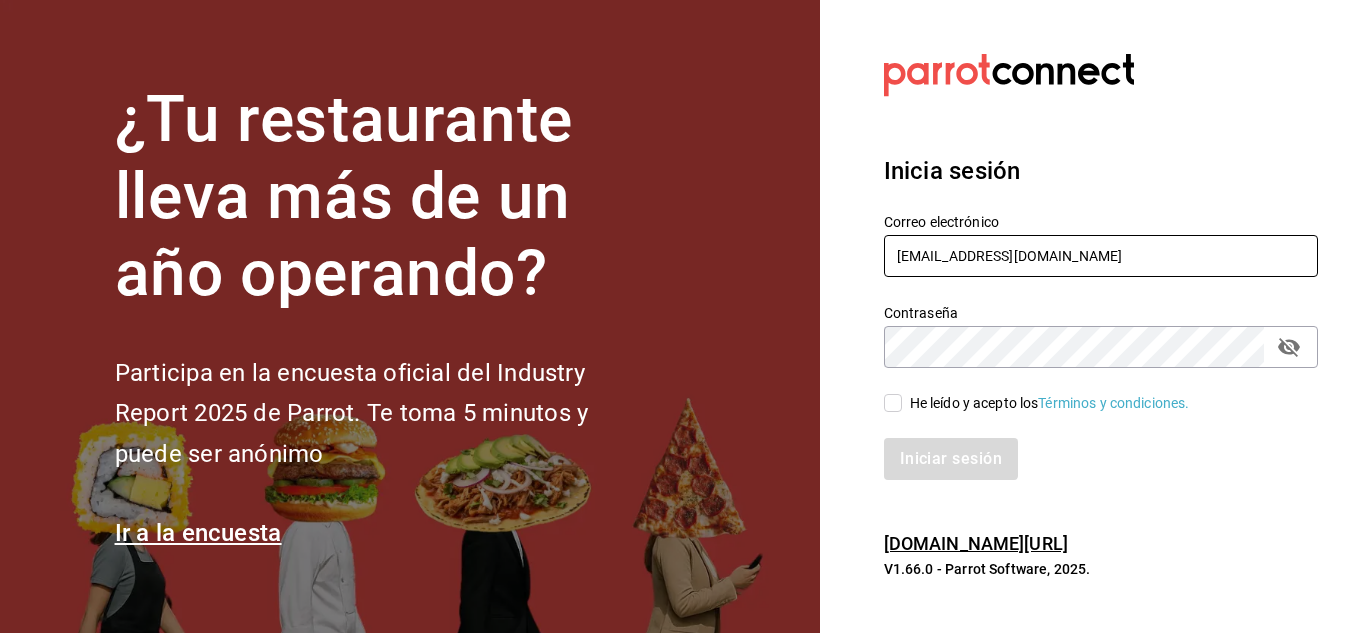 type on "[EMAIL_ADDRESS][DOMAIN_NAME]" 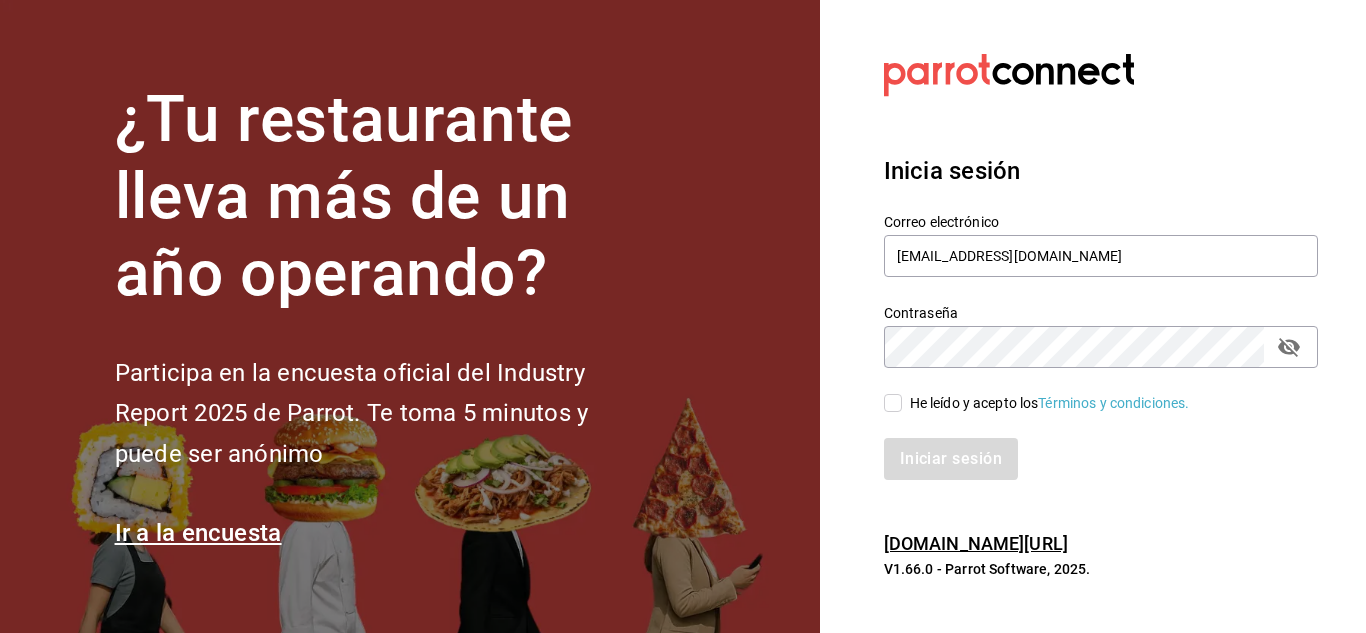 click on "He leído y acepto los  Términos y condiciones." at bounding box center (893, 403) 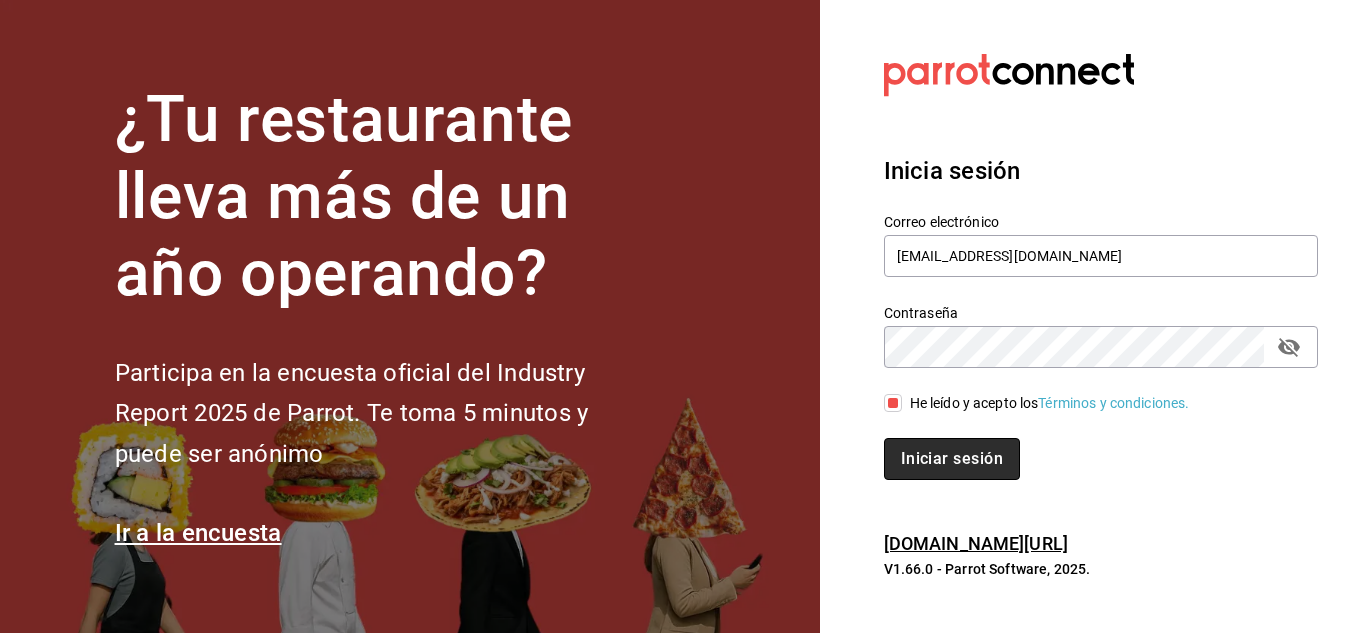 click on "Iniciar sesión" at bounding box center (952, 459) 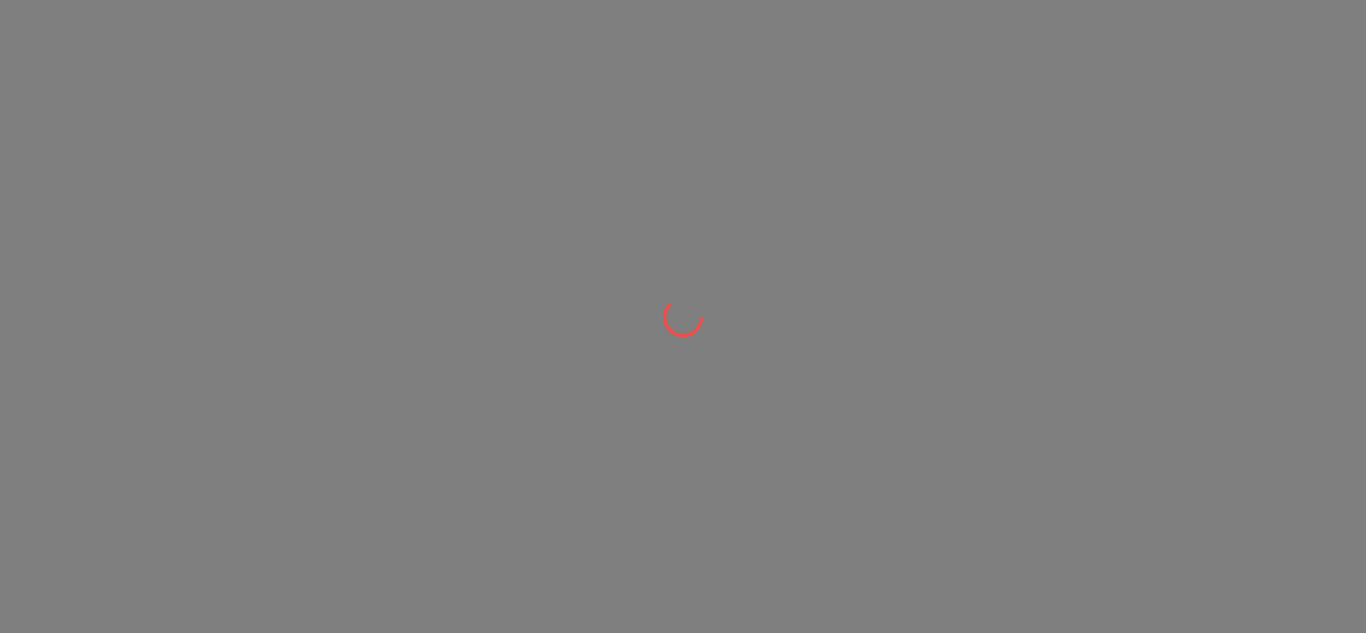 scroll, scrollTop: 0, scrollLeft: 0, axis: both 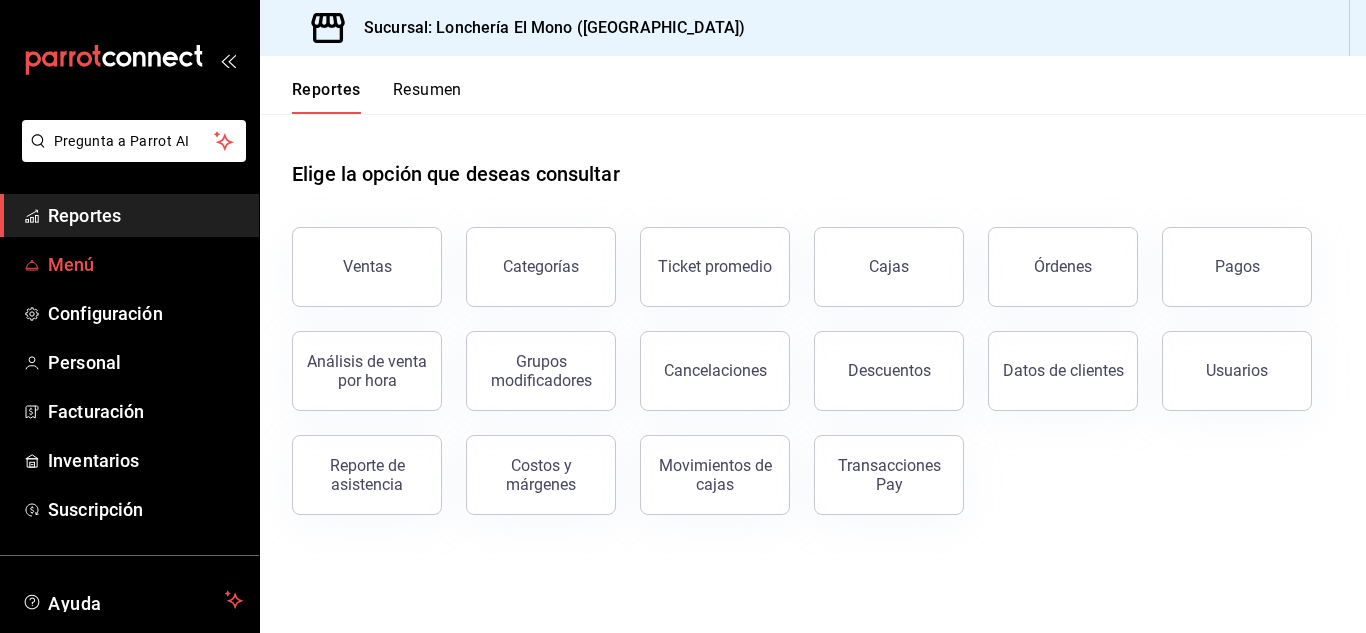 click on "Menú" at bounding box center [145, 264] 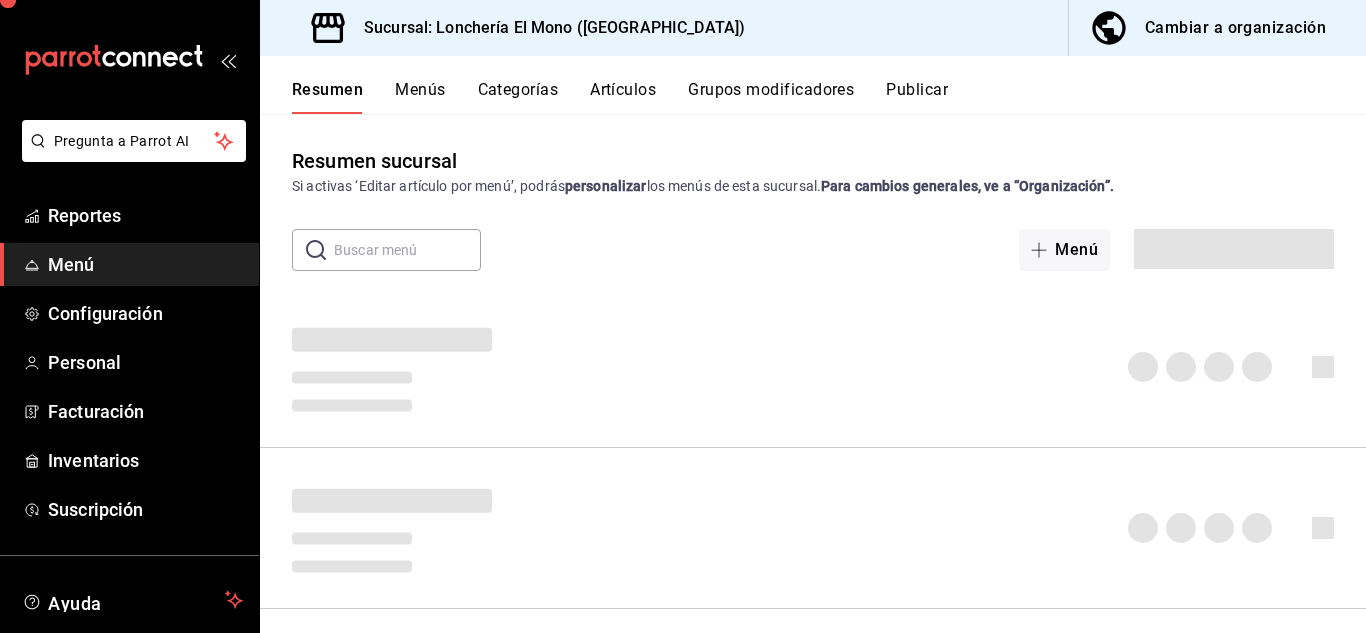 click on "Menú" at bounding box center (145, 264) 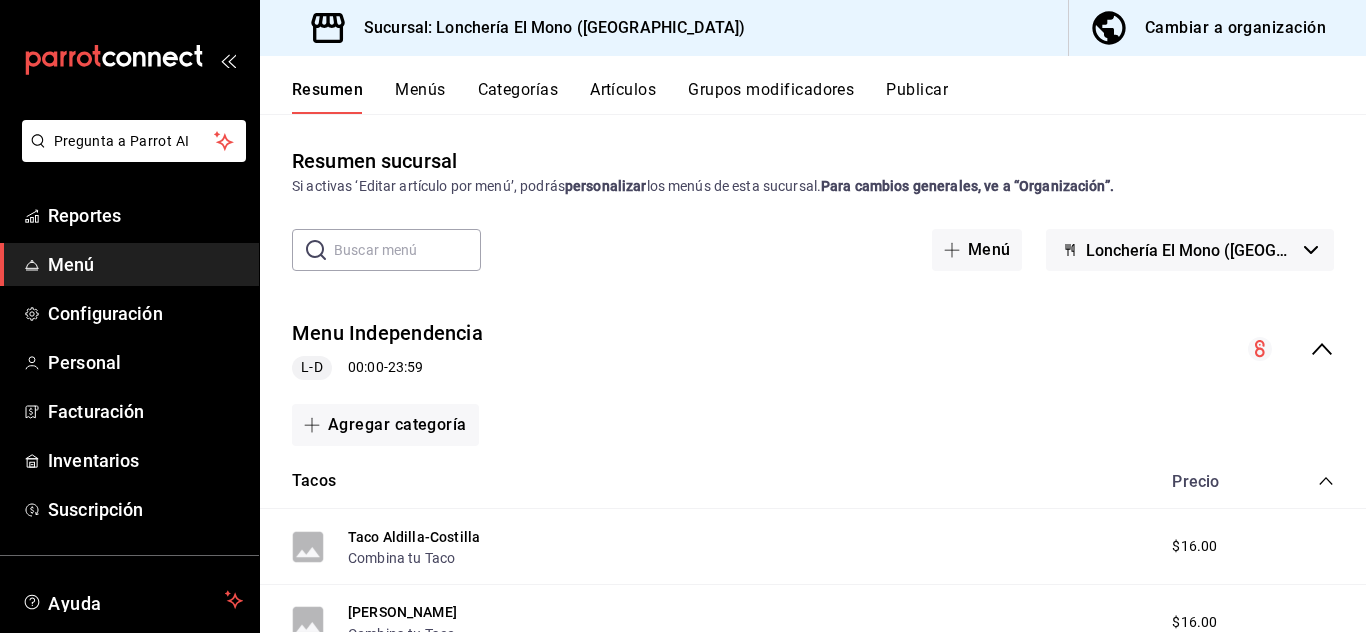 click 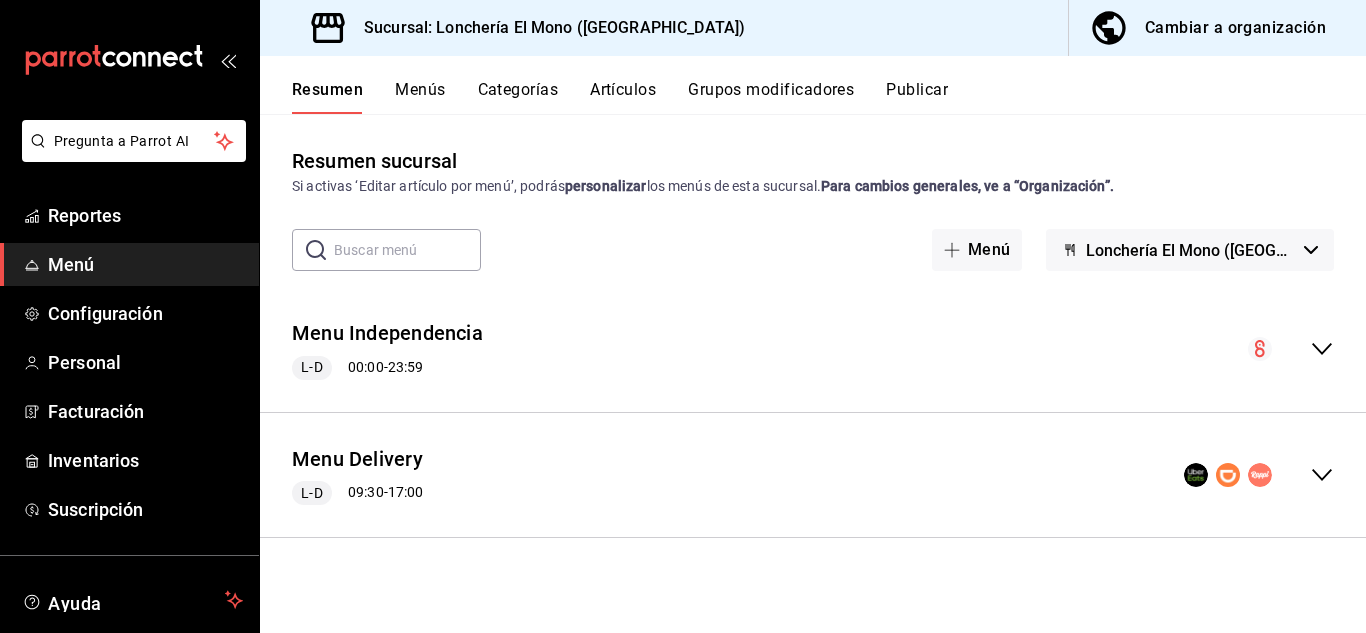 click at bounding box center [1291, 349] 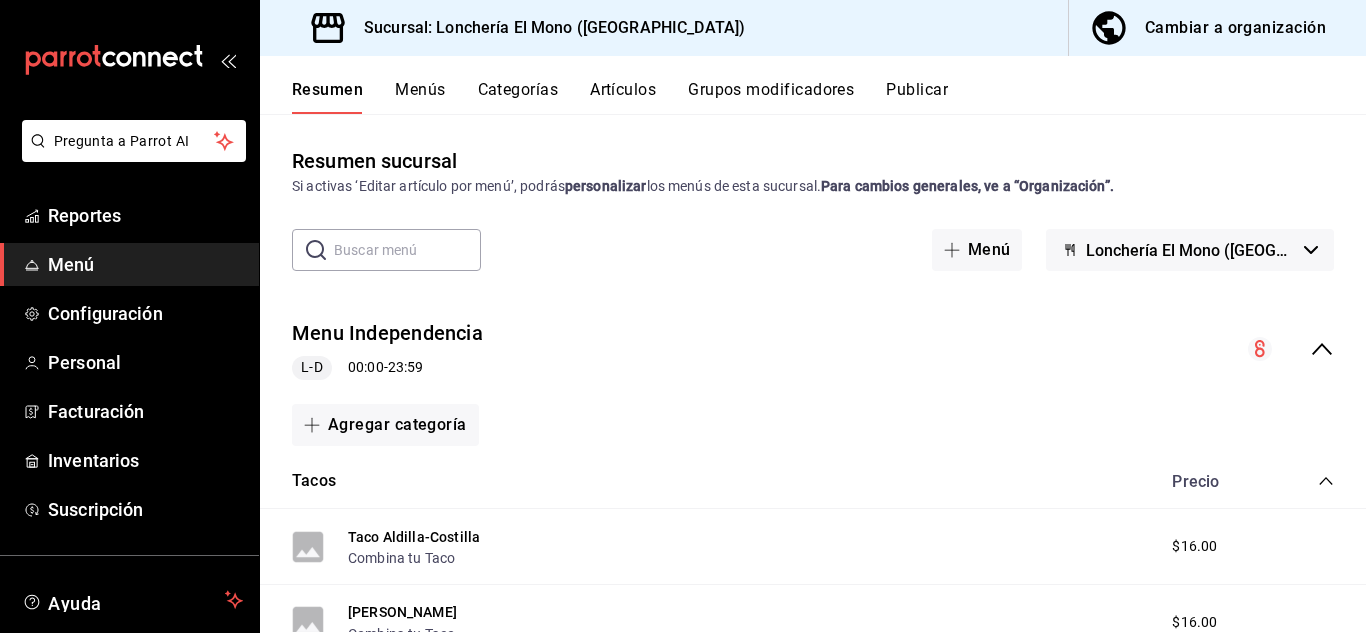 click 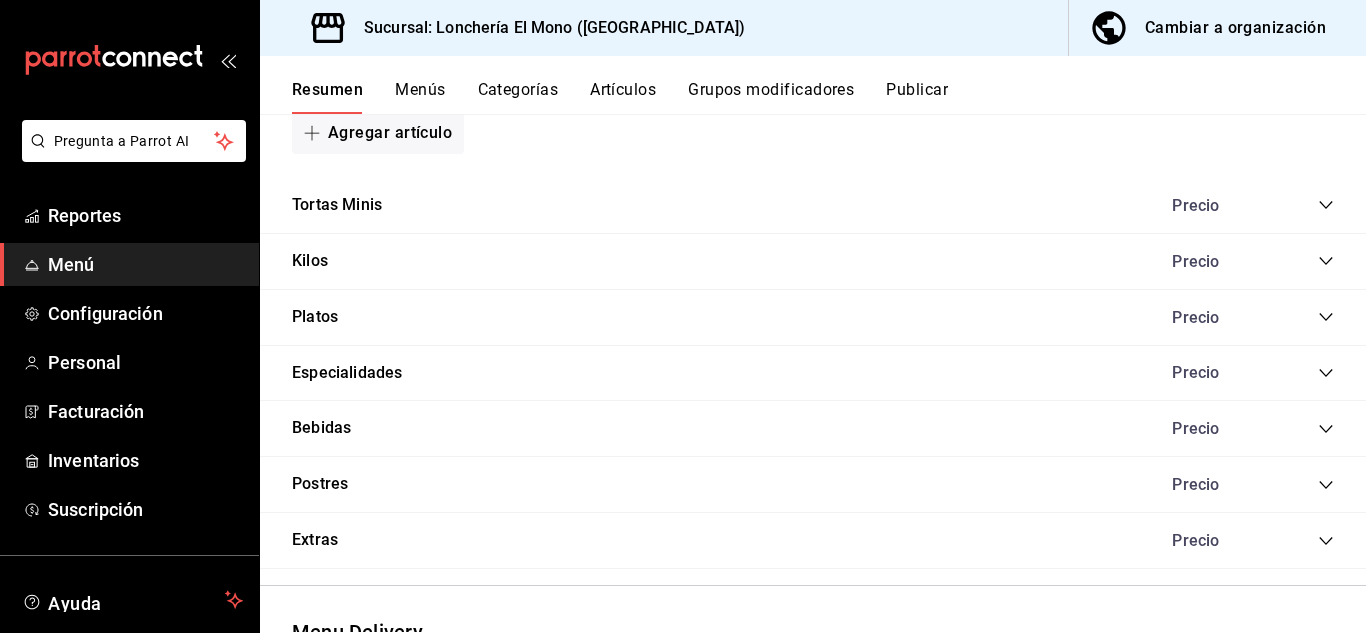 scroll, scrollTop: 1320, scrollLeft: 0, axis: vertical 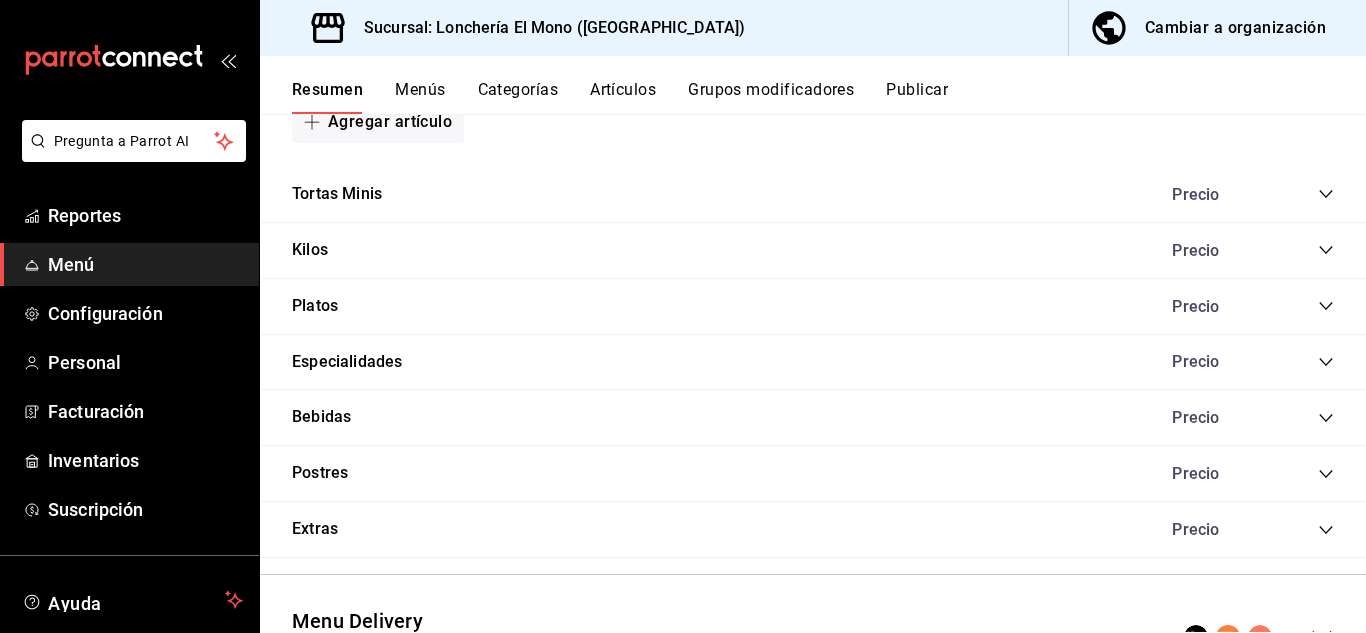 click 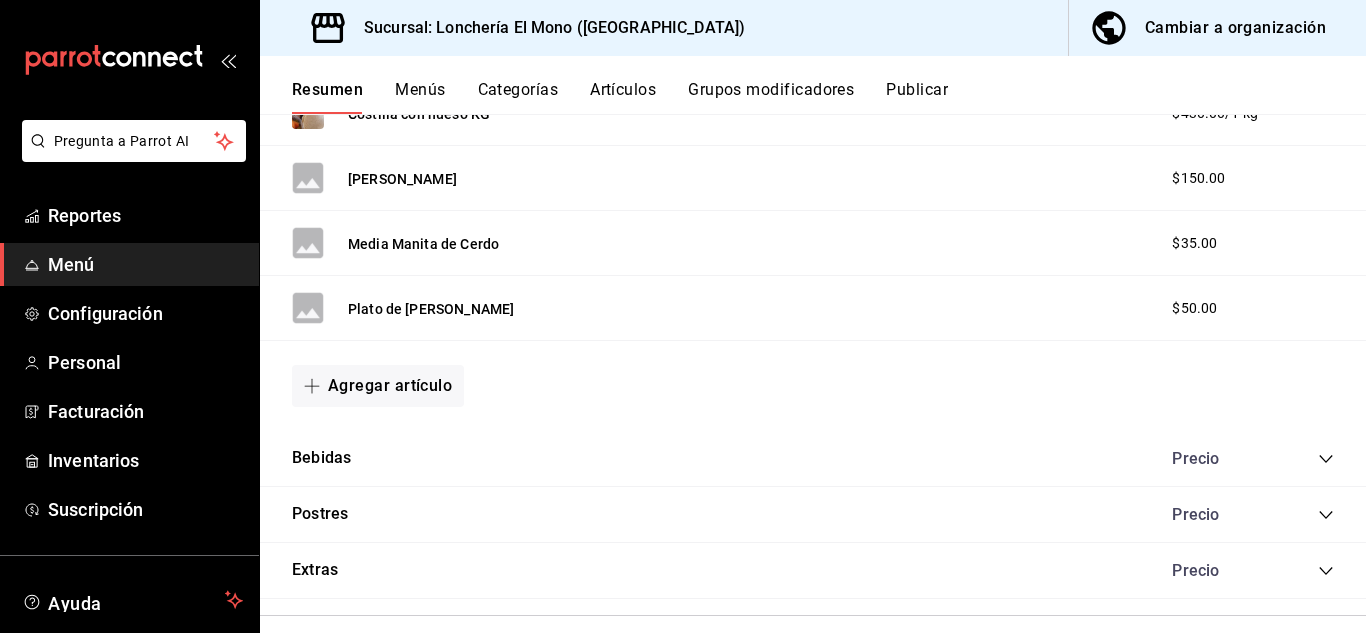 scroll, scrollTop: 1640, scrollLeft: 0, axis: vertical 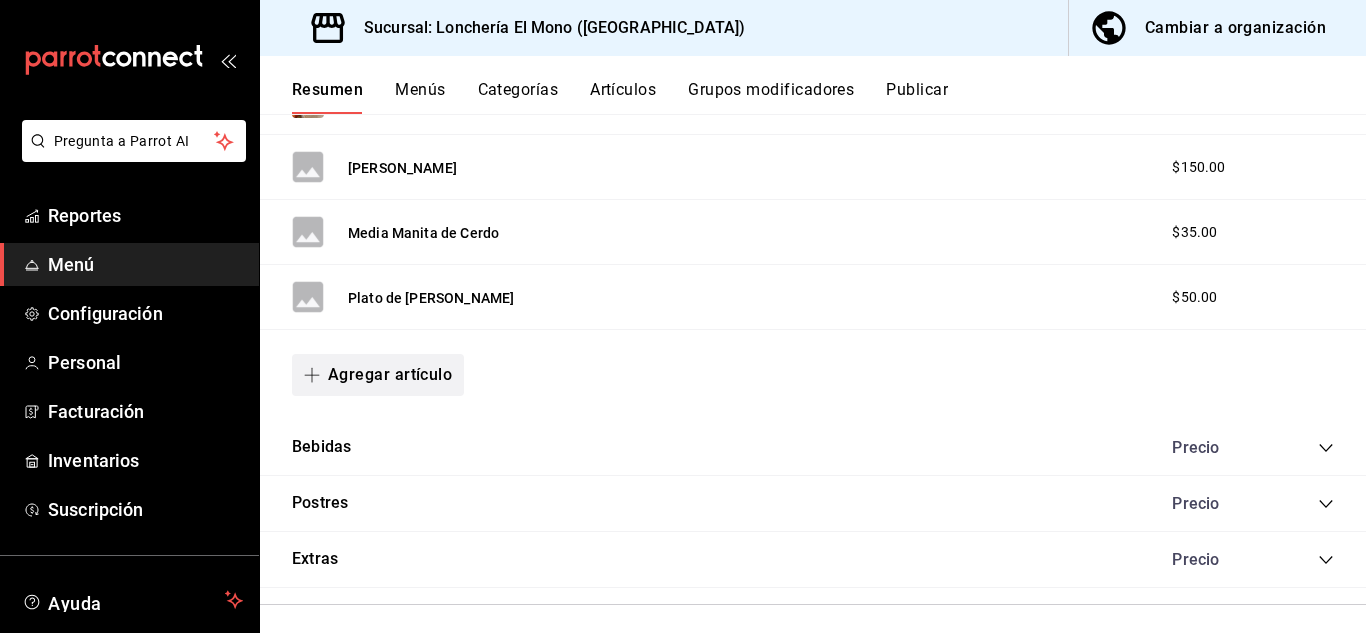 click on "Agregar artículo" at bounding box center (378, 375) 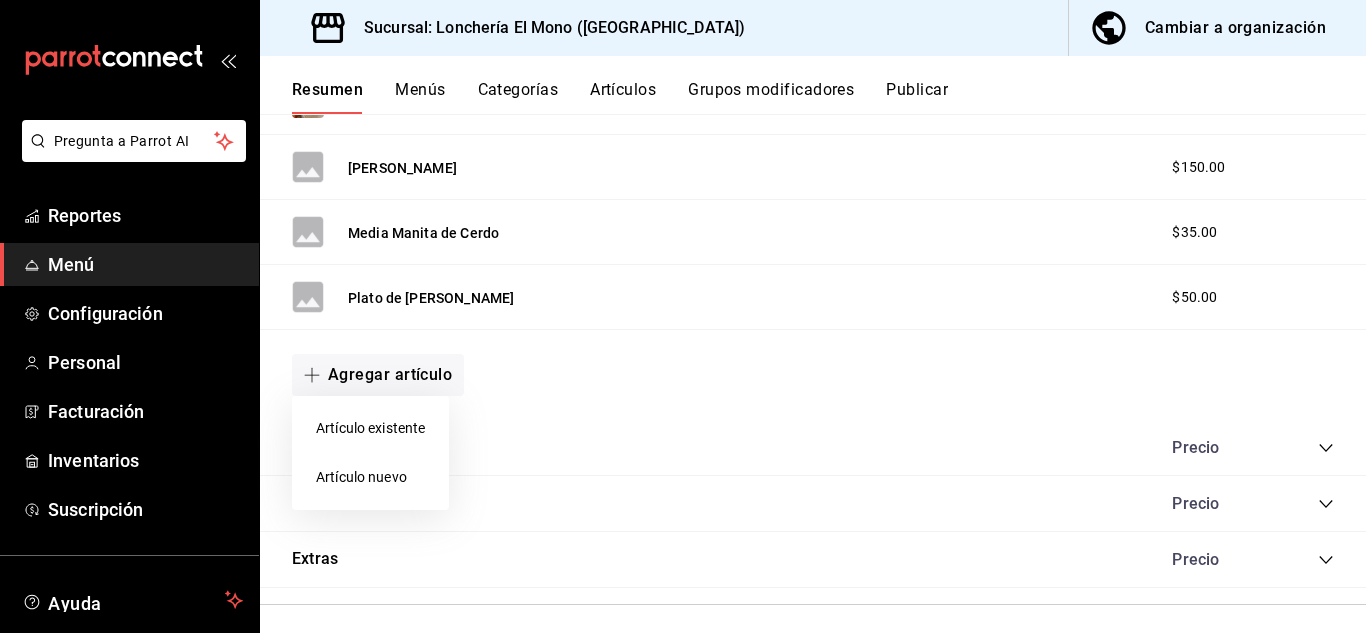 click on "Artículo nuevo" at bounding box center (370, 477) 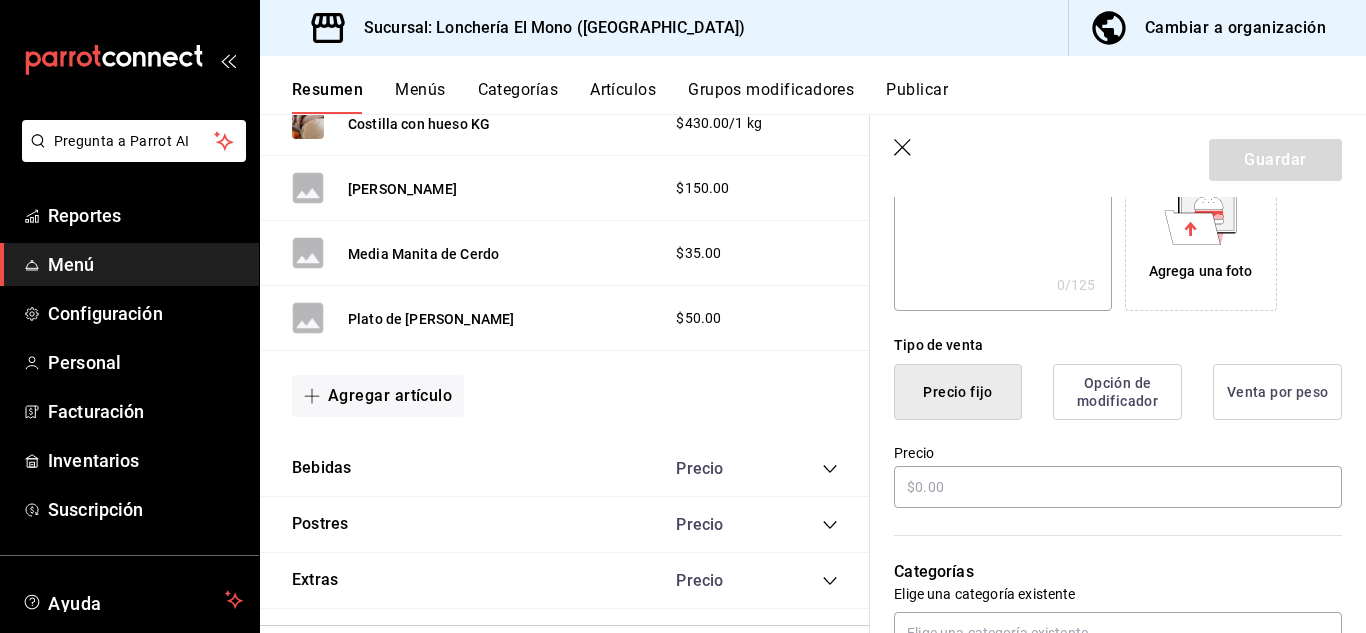 scroll, scrollTop: 400, scrollLeft: 0, axis: vertical 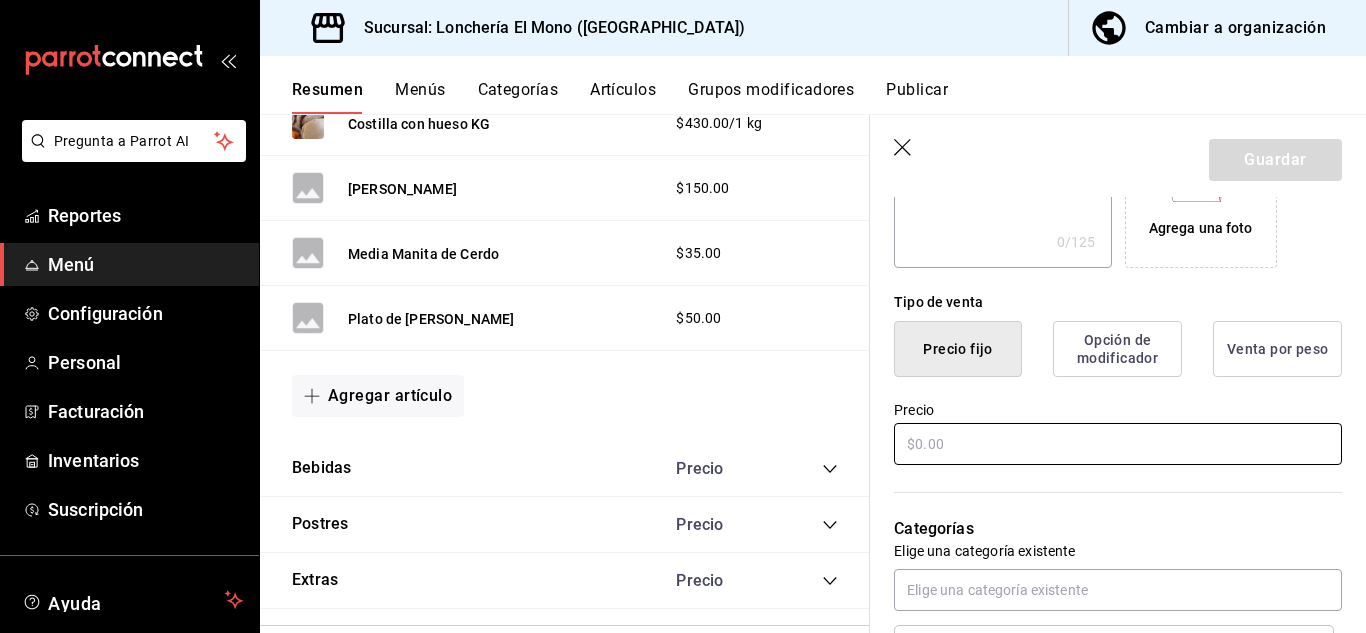 type on "50 Pesos surtido" 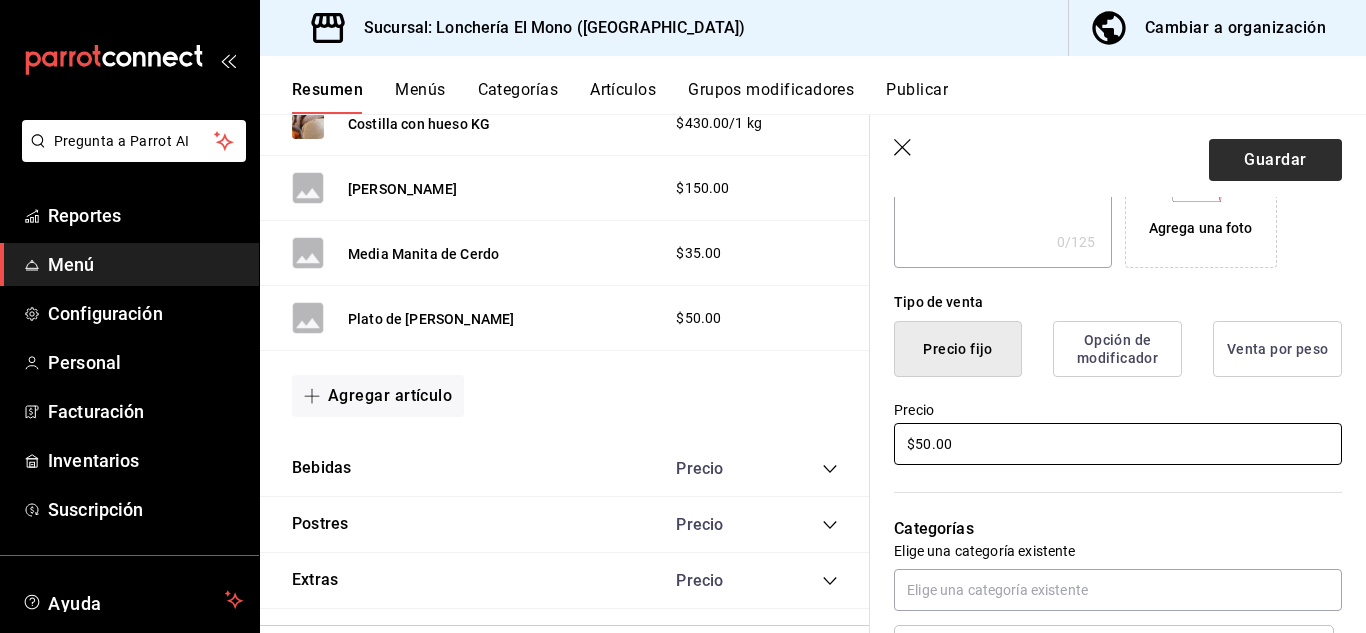 type on "$50.00" 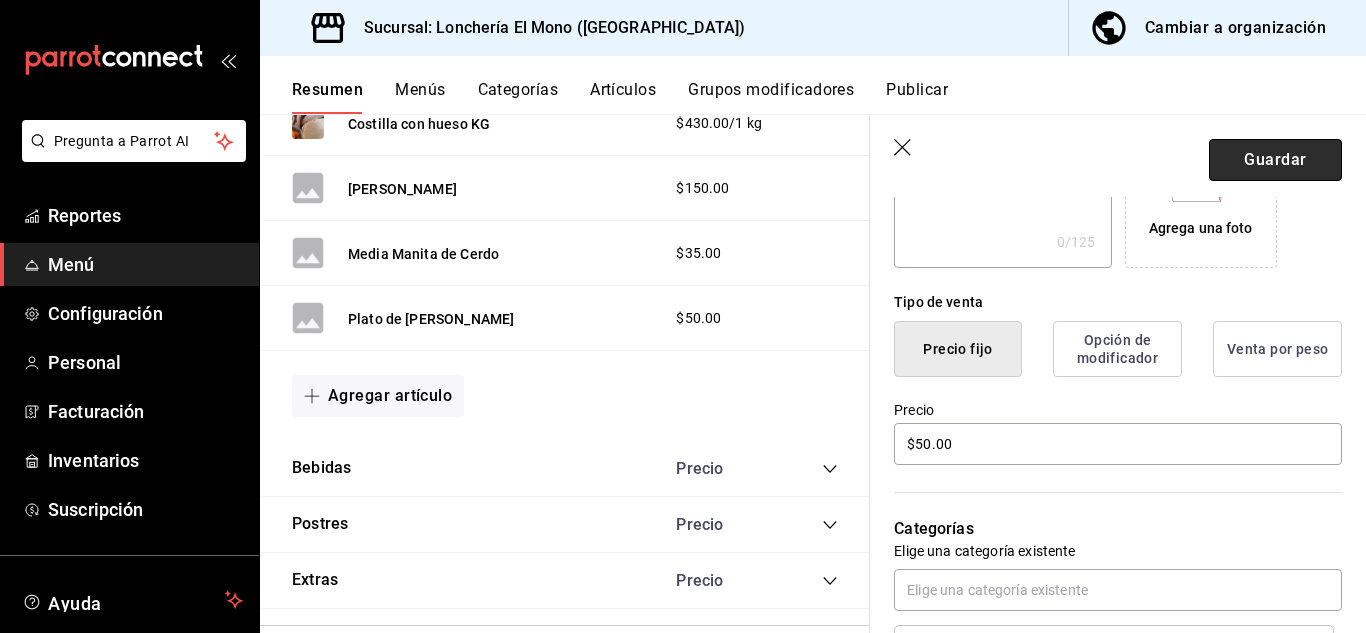 click on "Guardar" at bounding box center (1275, 160) 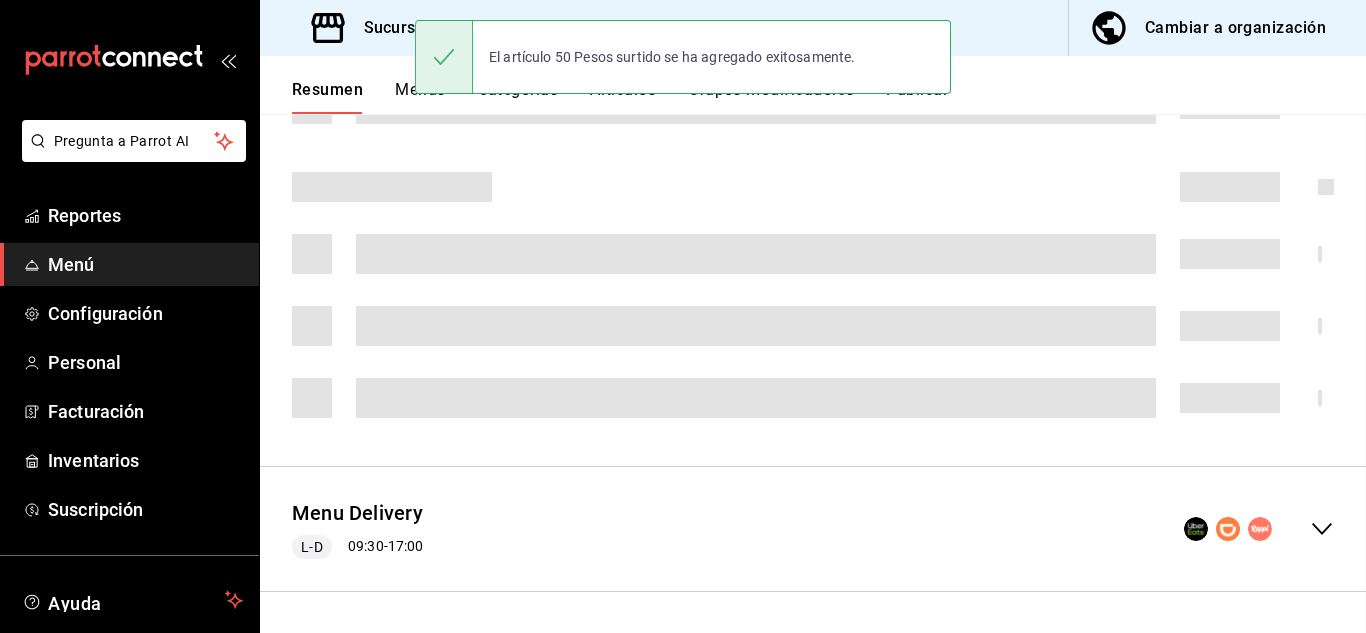 scroll, scrollTop: 0, scrollLeft: 0, axis: both 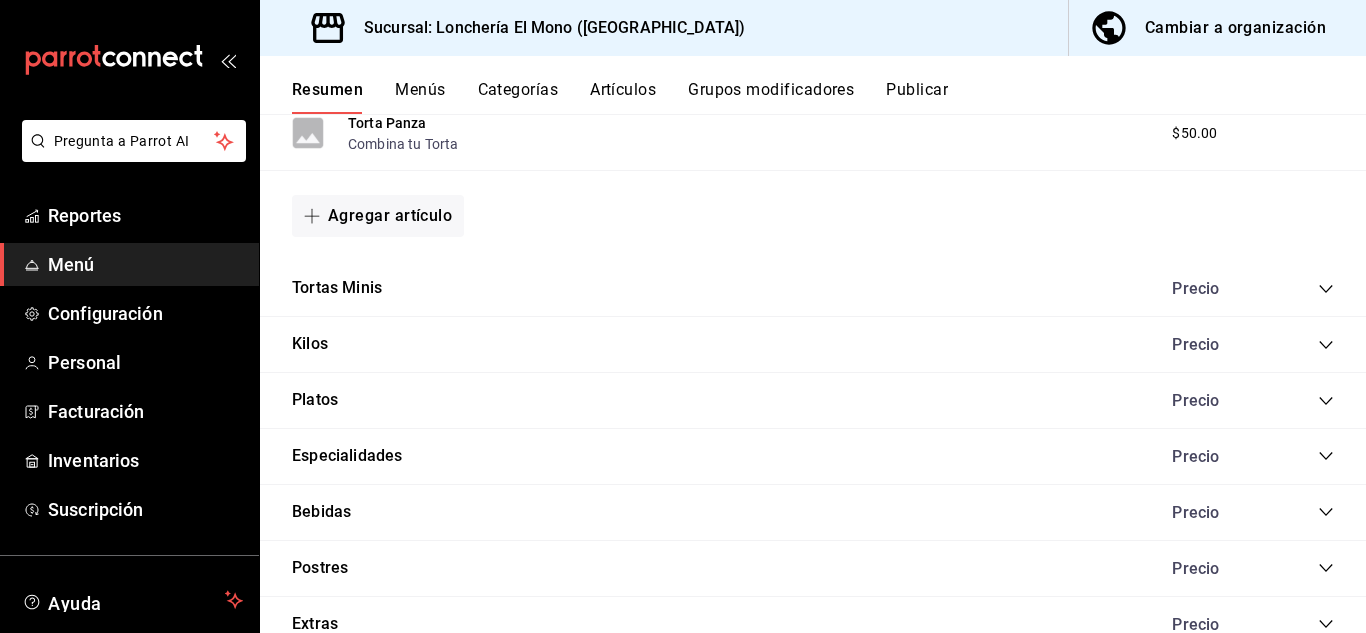 click 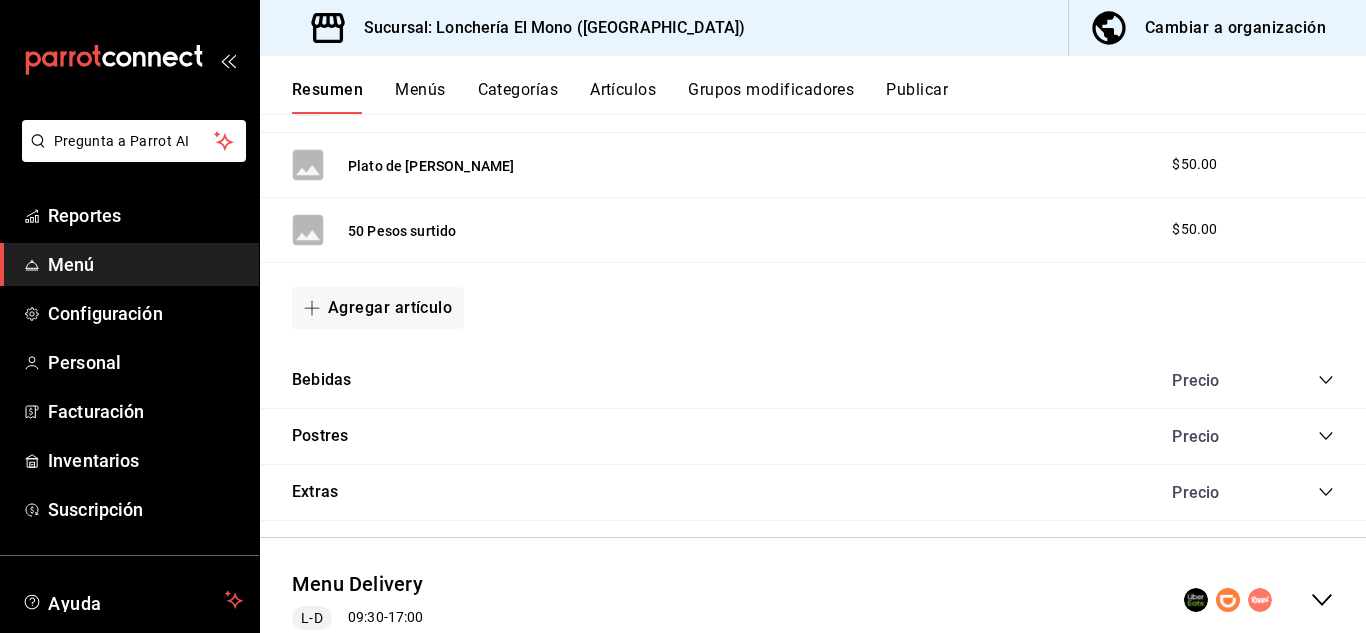 scroll, scrollTop: 2707, scrollLeft: 0, axis: vertical 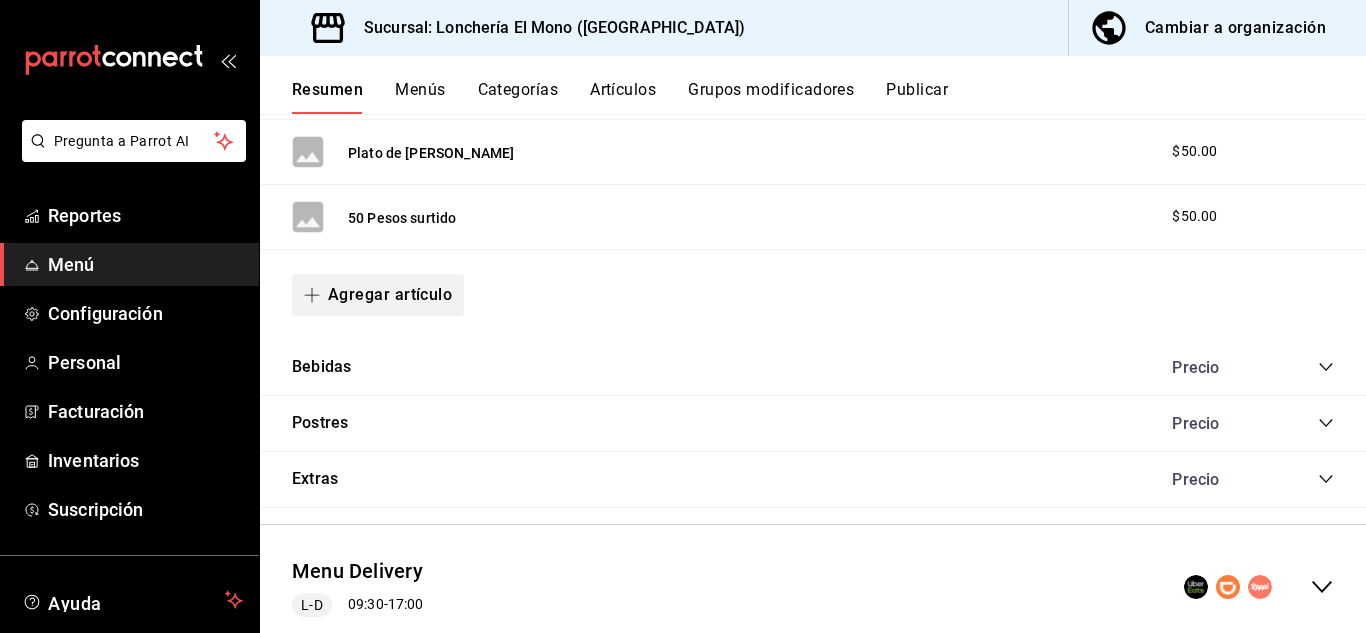 click on "Agregar artículo" at bounding box center [378, 295] 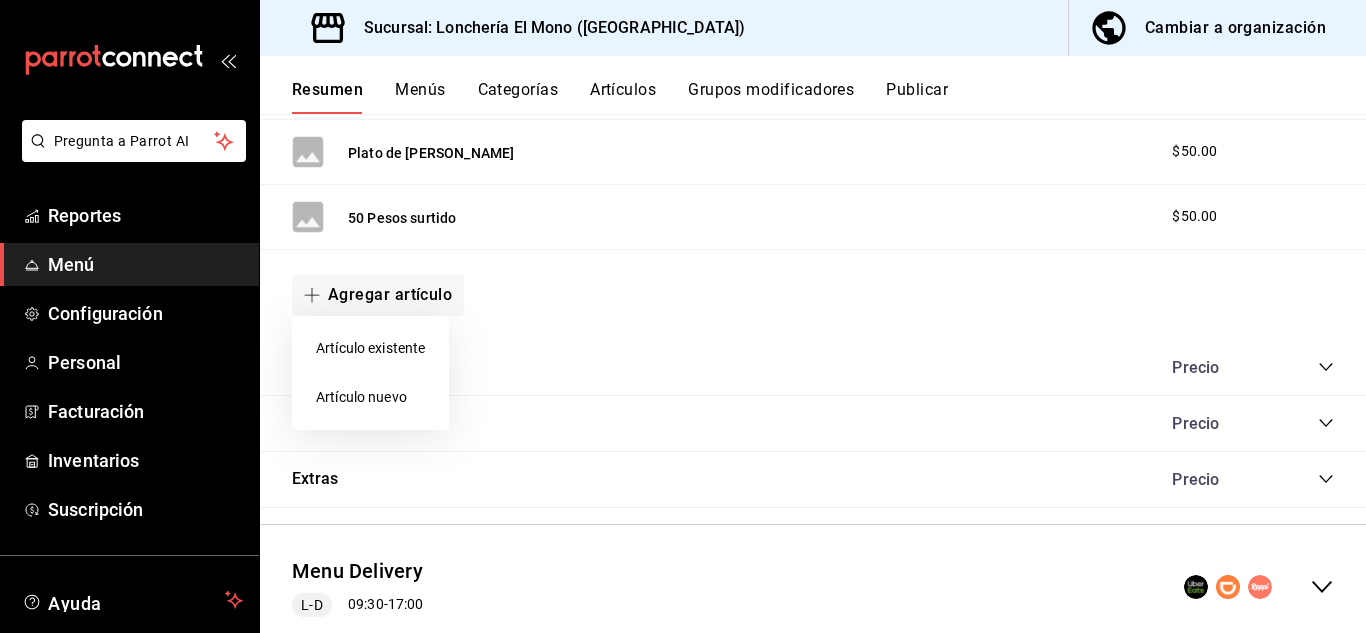 click on "Artículo nuevo" at bounding box center [370, 397] 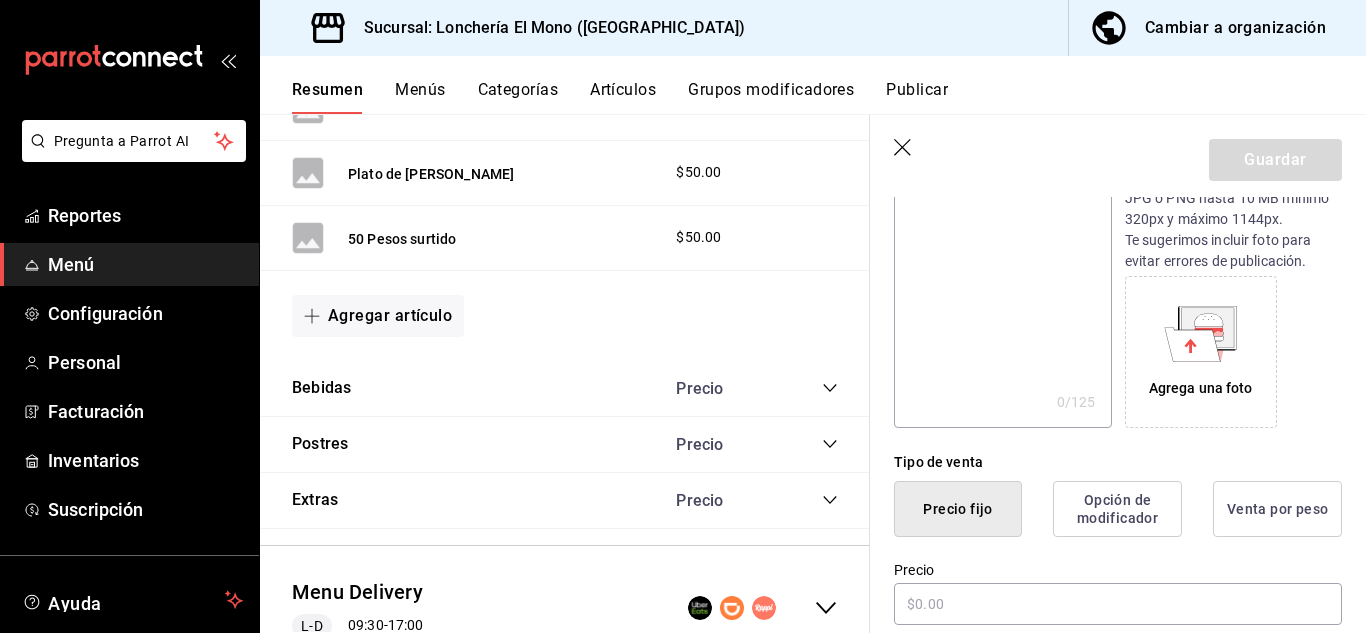 scroll, scrollTop: 280, scrollLeft: 0, axis: vertical 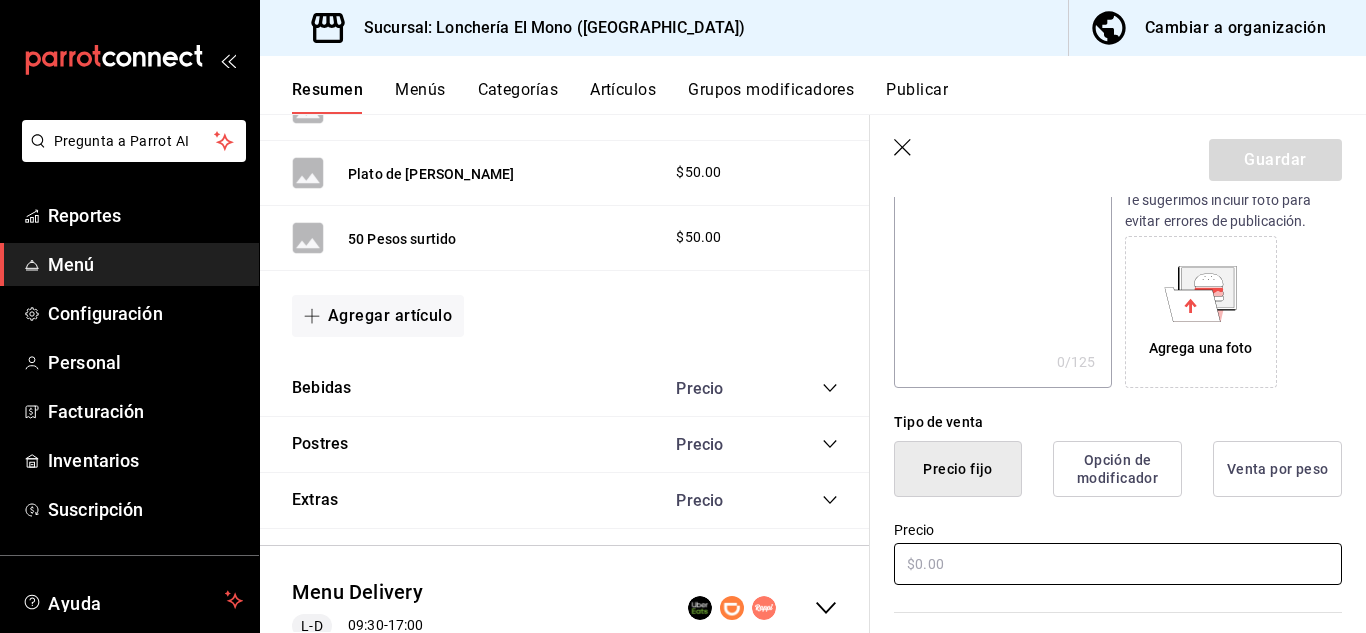 type on "50 pesos maciza" 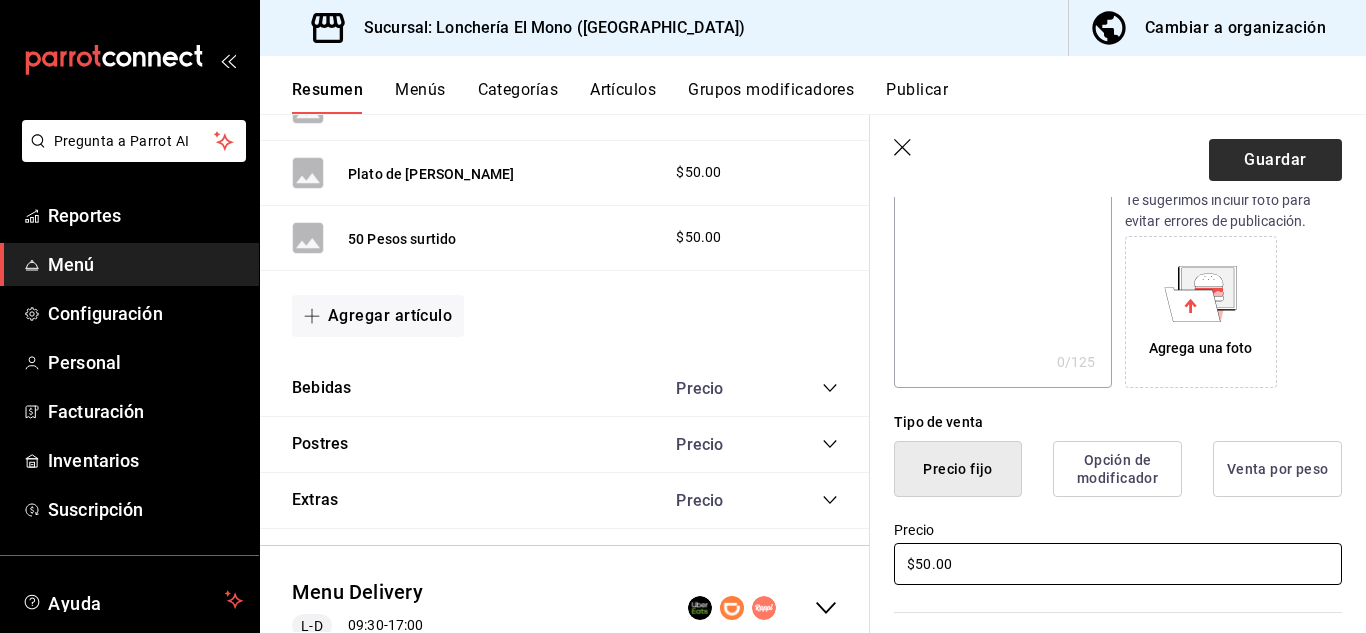 type on "$50.00" 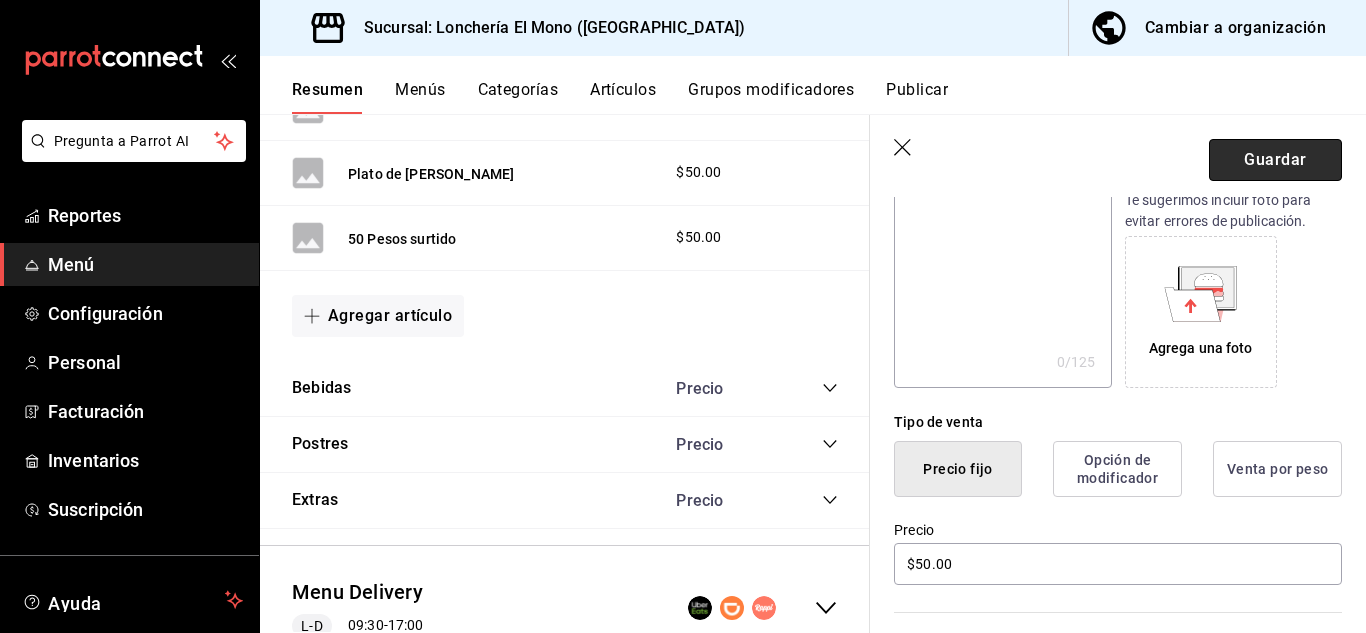 click on "Guardar" at bounding box center [1275, 160] 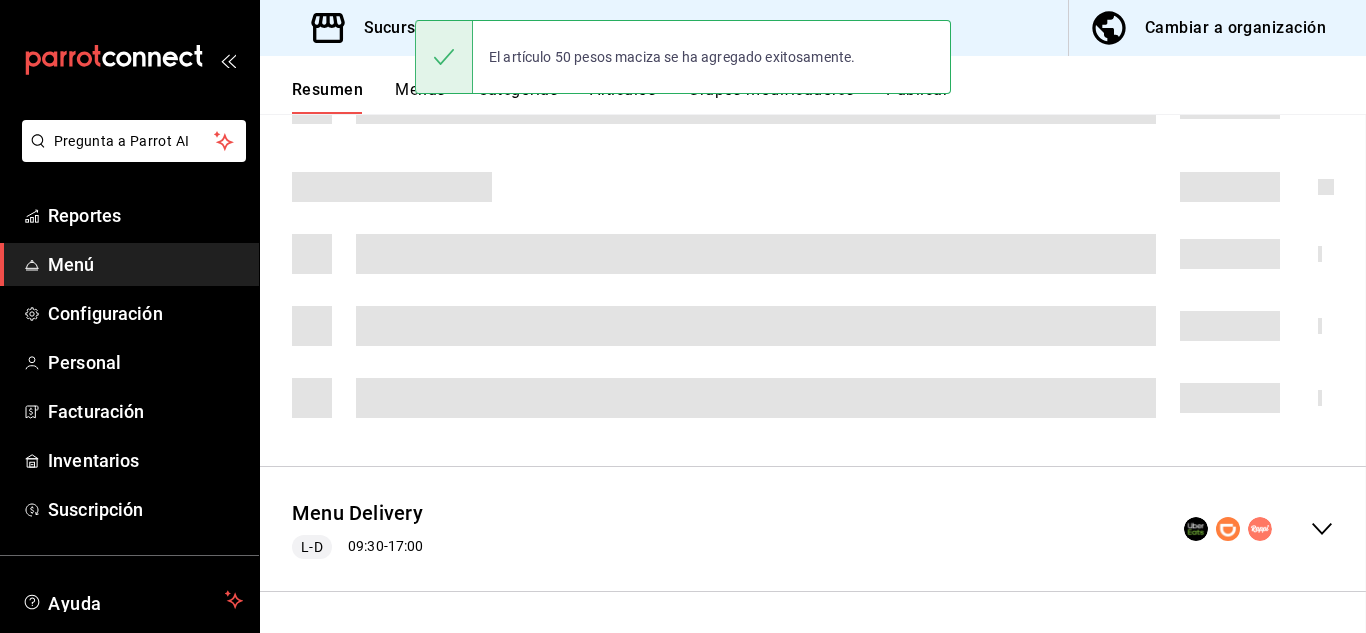 scroll, scrollTop: 0, scrollLeft: 0, axis: both 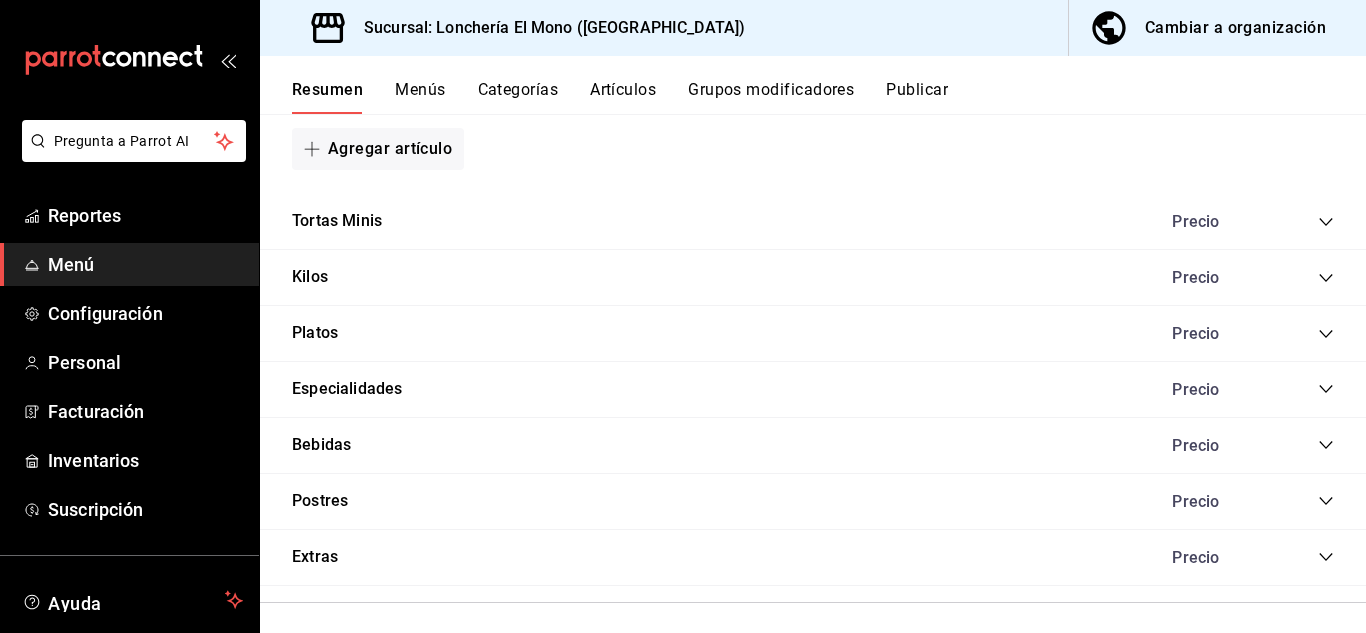 click 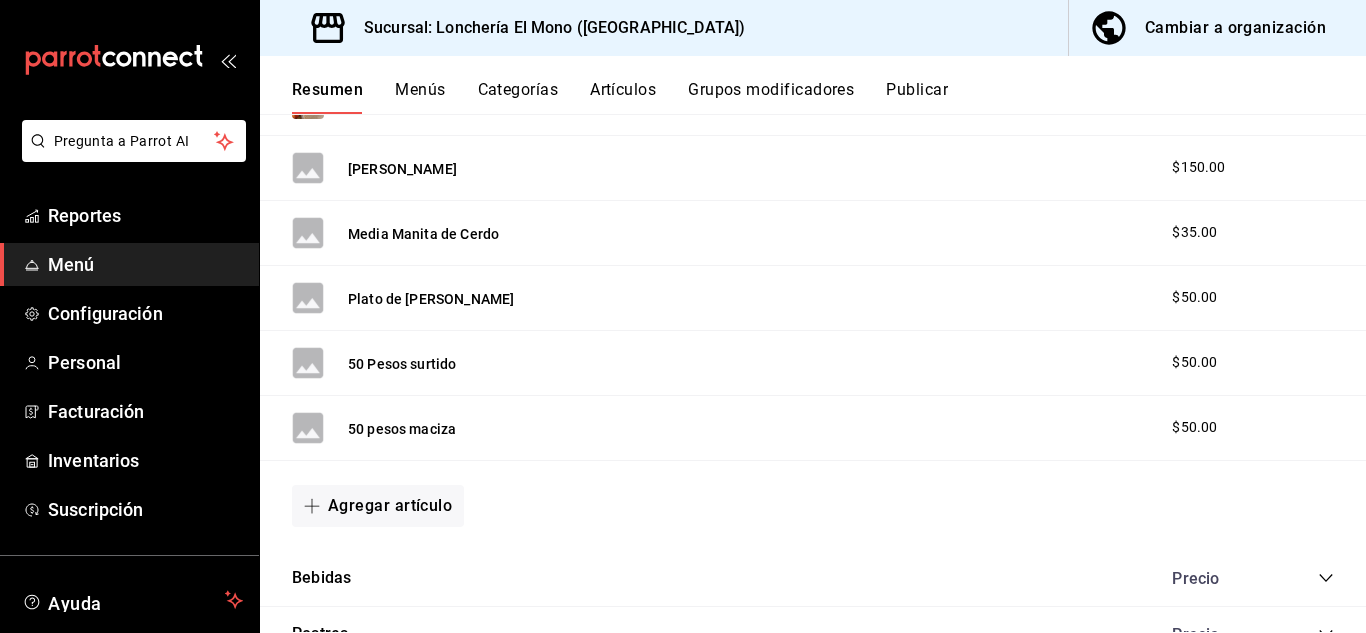 scroll, scrollTop: 2641, scrollLeft: 0, axis: vertical 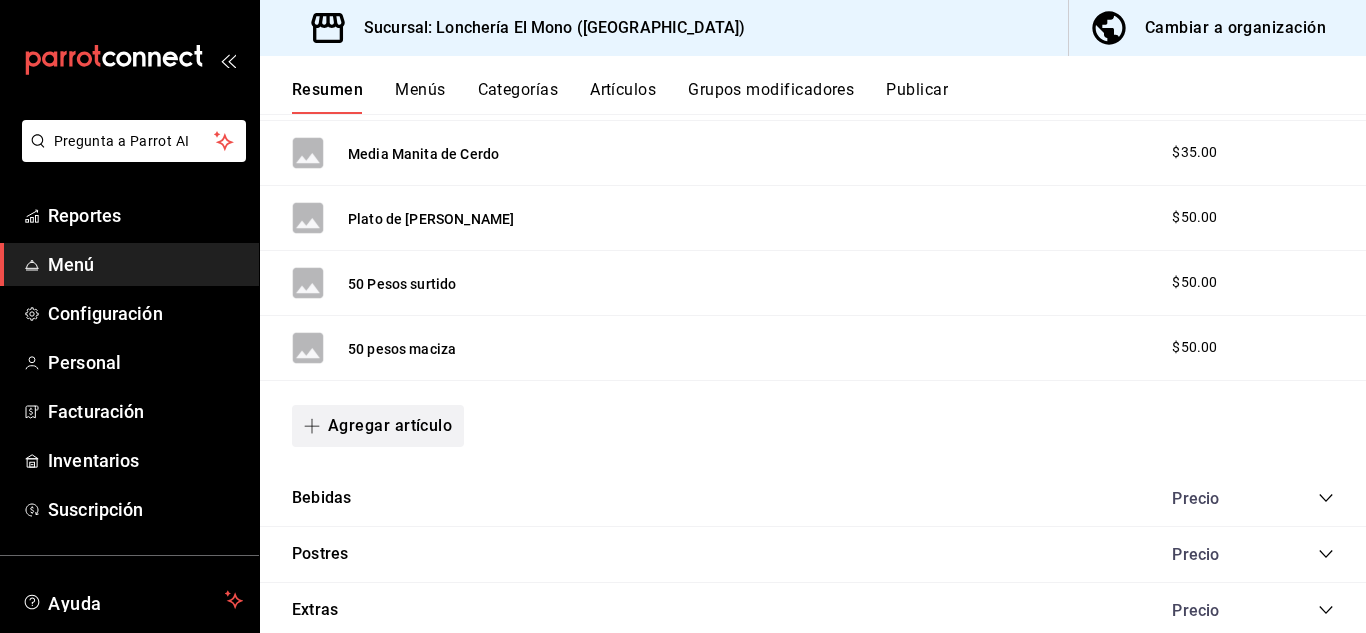 click on "Agregar artículo" at bounding box center (378, 426) 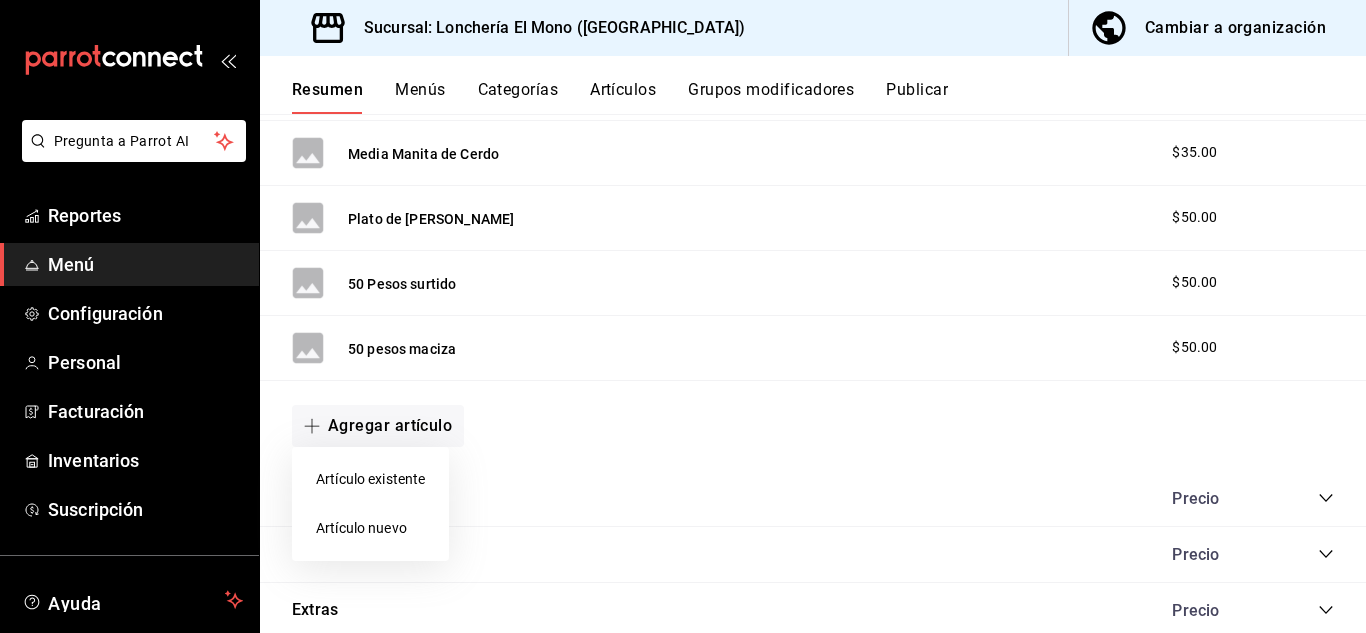 click on "Artículo nuevo" at bounding box center (370, 528) 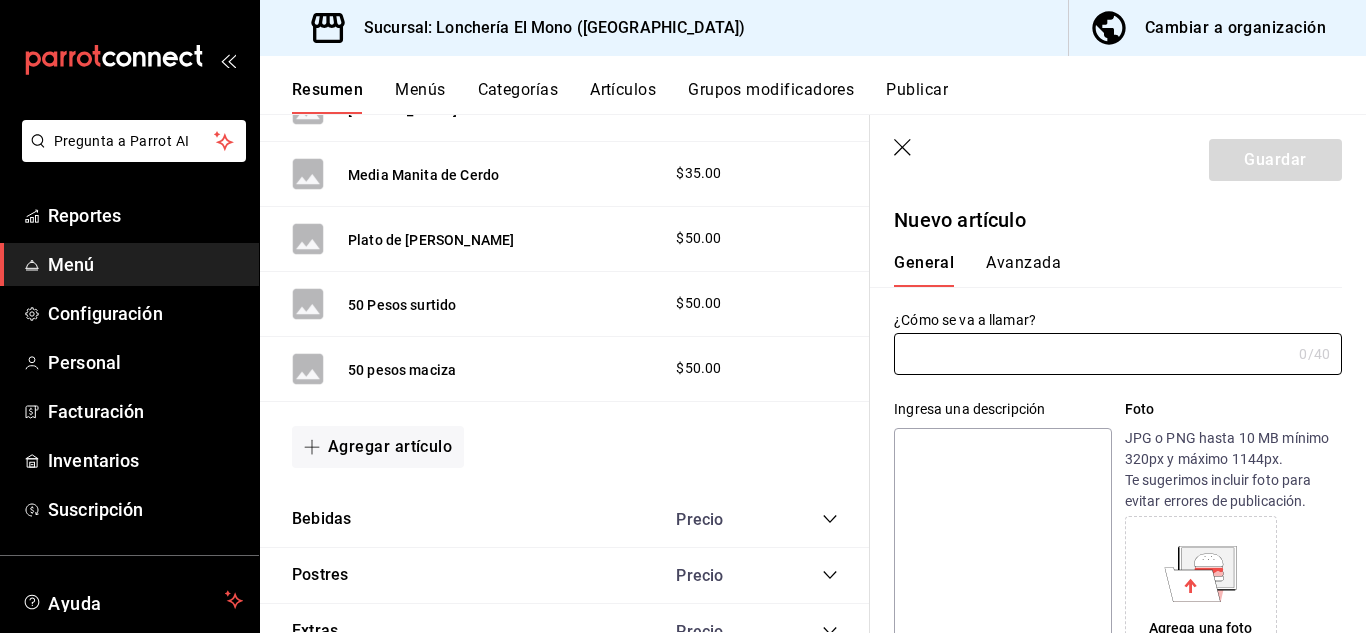 type on "AR-1752172902435" 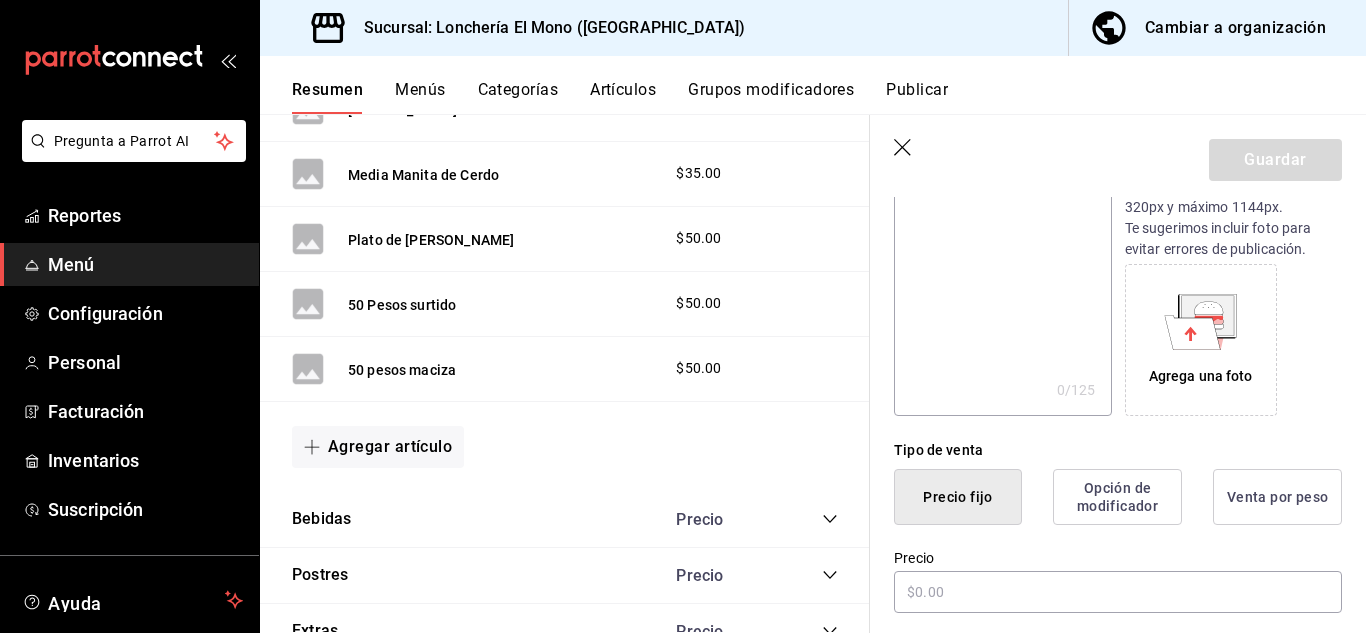 scroll, scrollTop: 280, scrollLeft: 0, axis: vertical 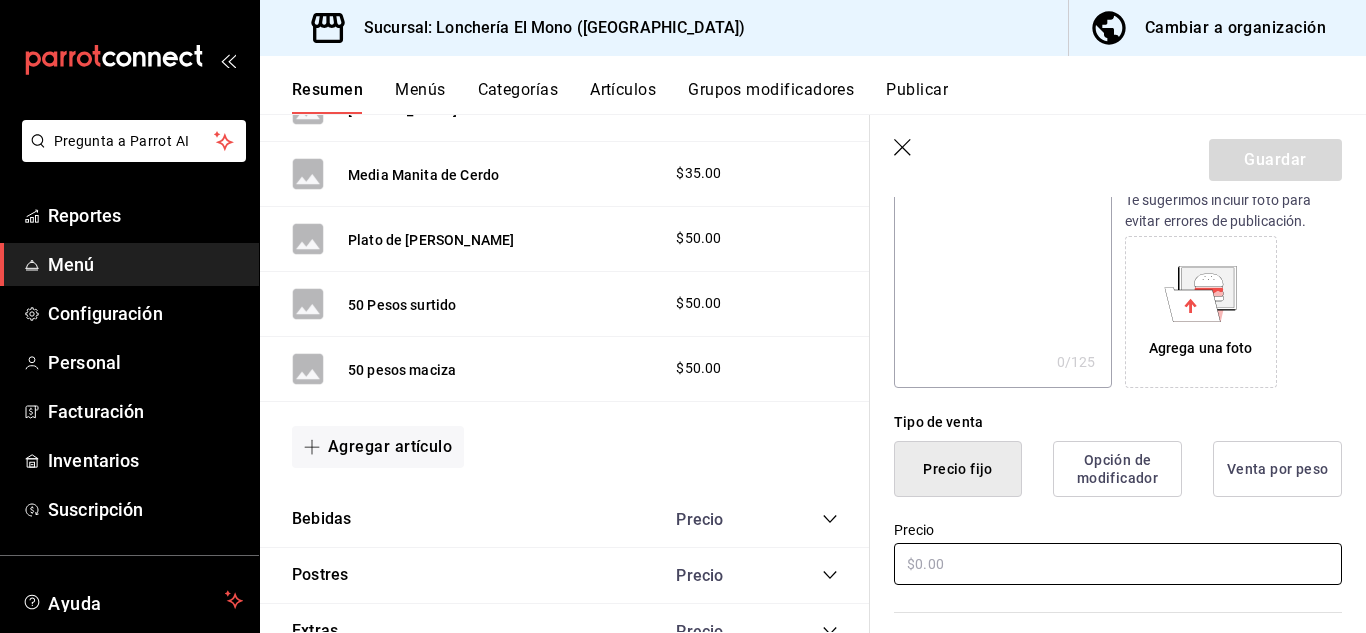 type on "100 Pesos Surtido" 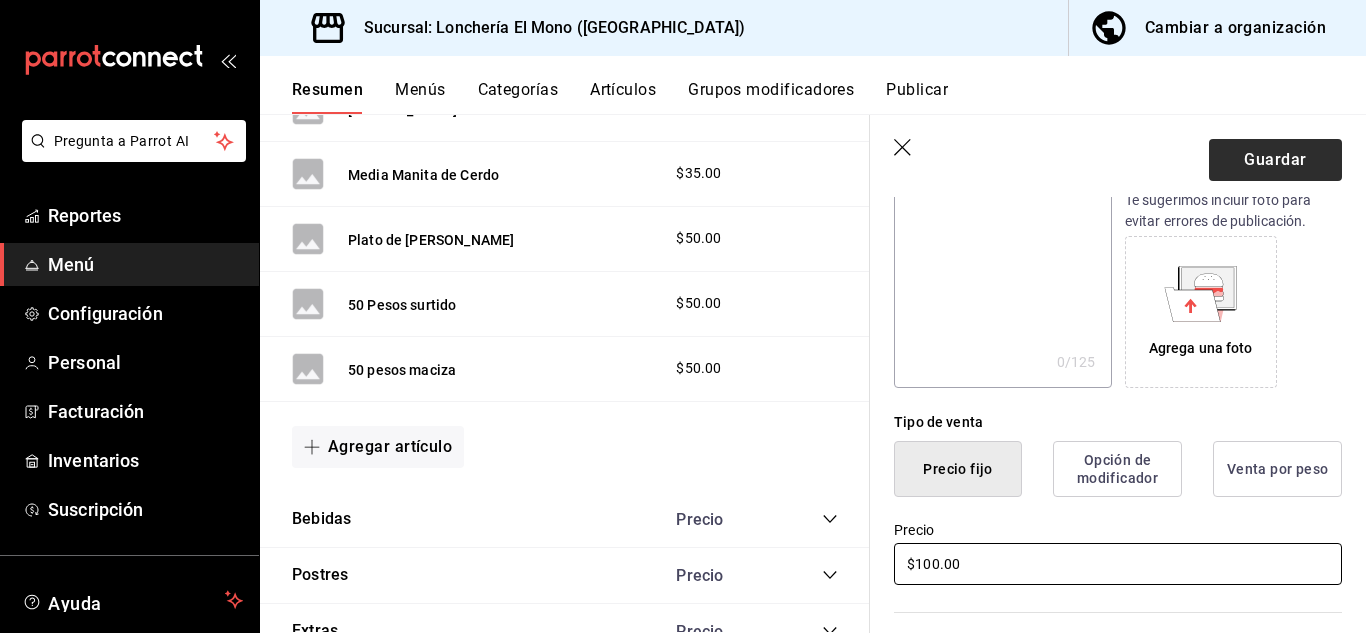 type on "$100.00" 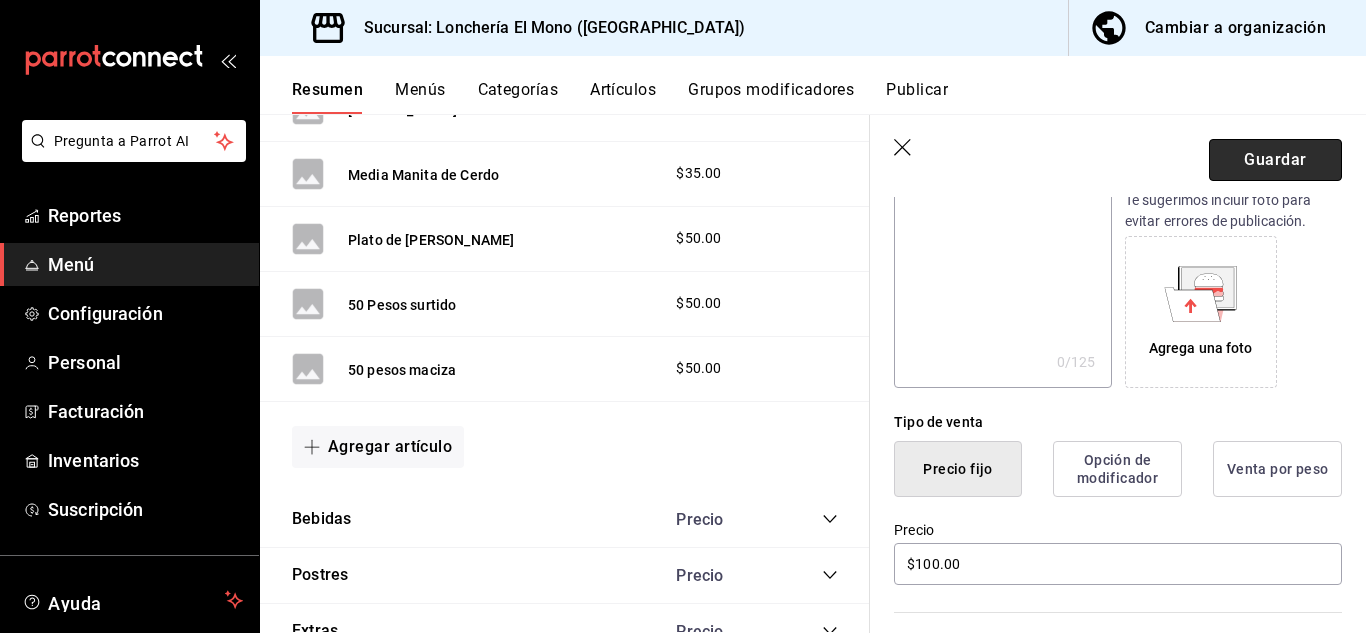 click on "Guardar" at bounding box center [1275, 160] 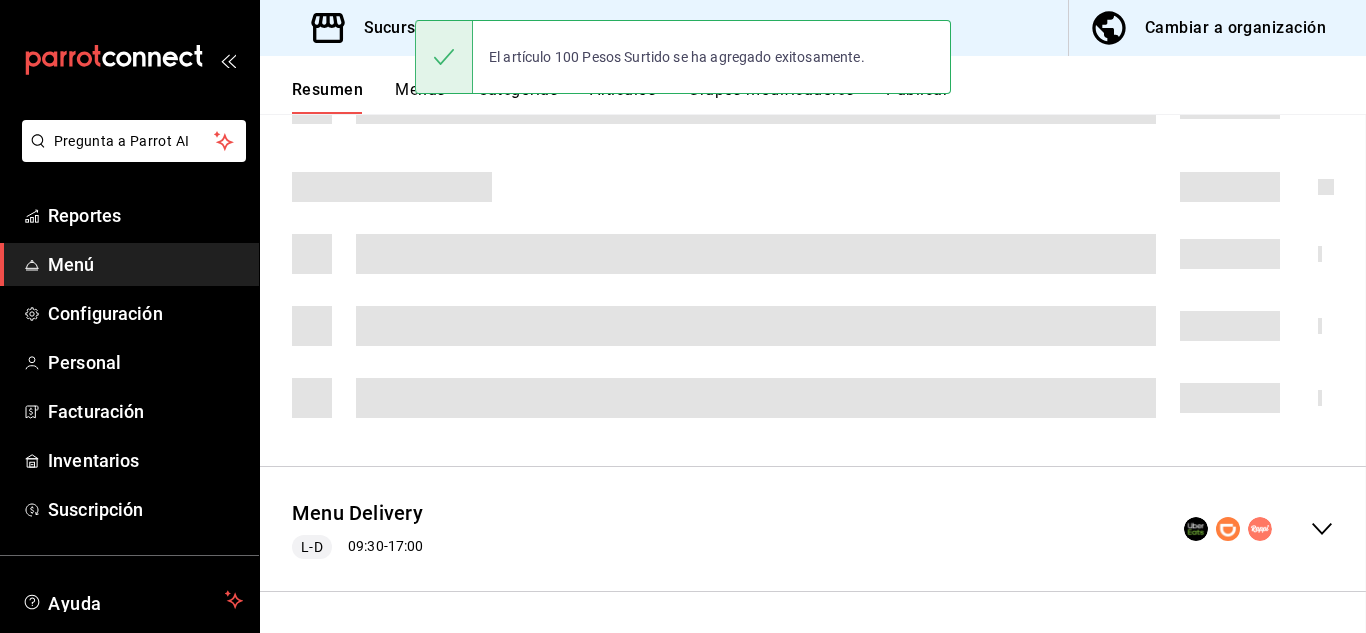 scroll, scrollTop: 0, scrollLeft: 0, axis: both 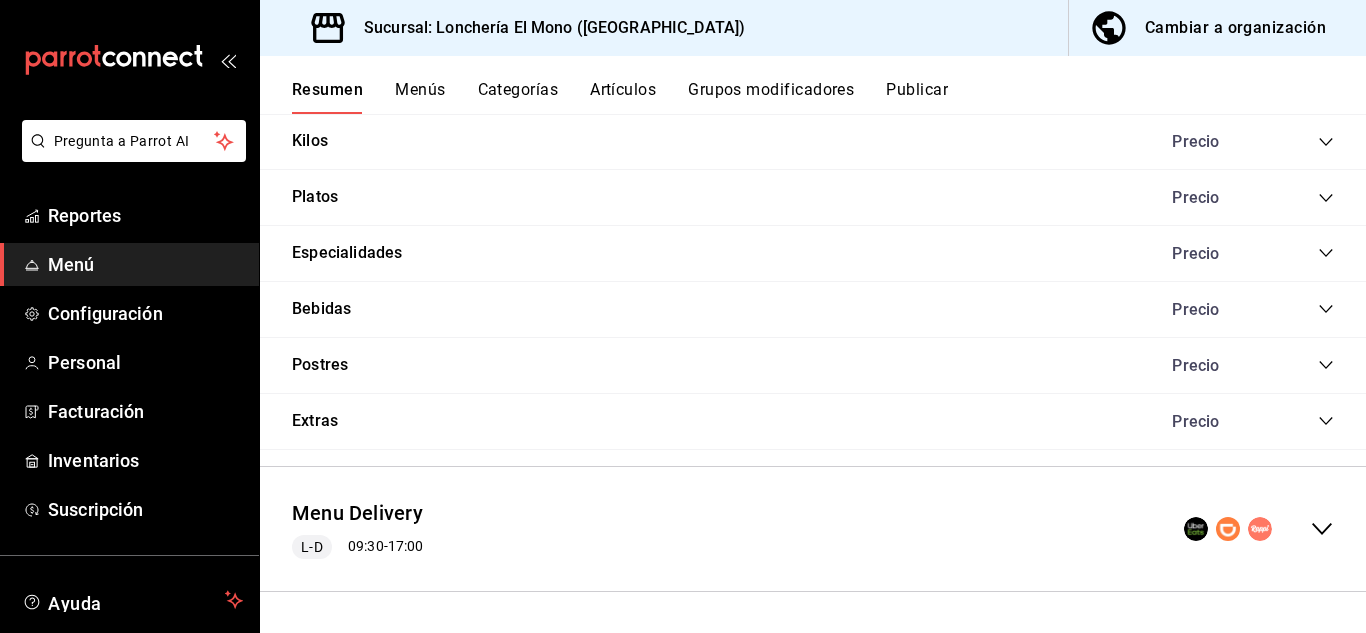 click 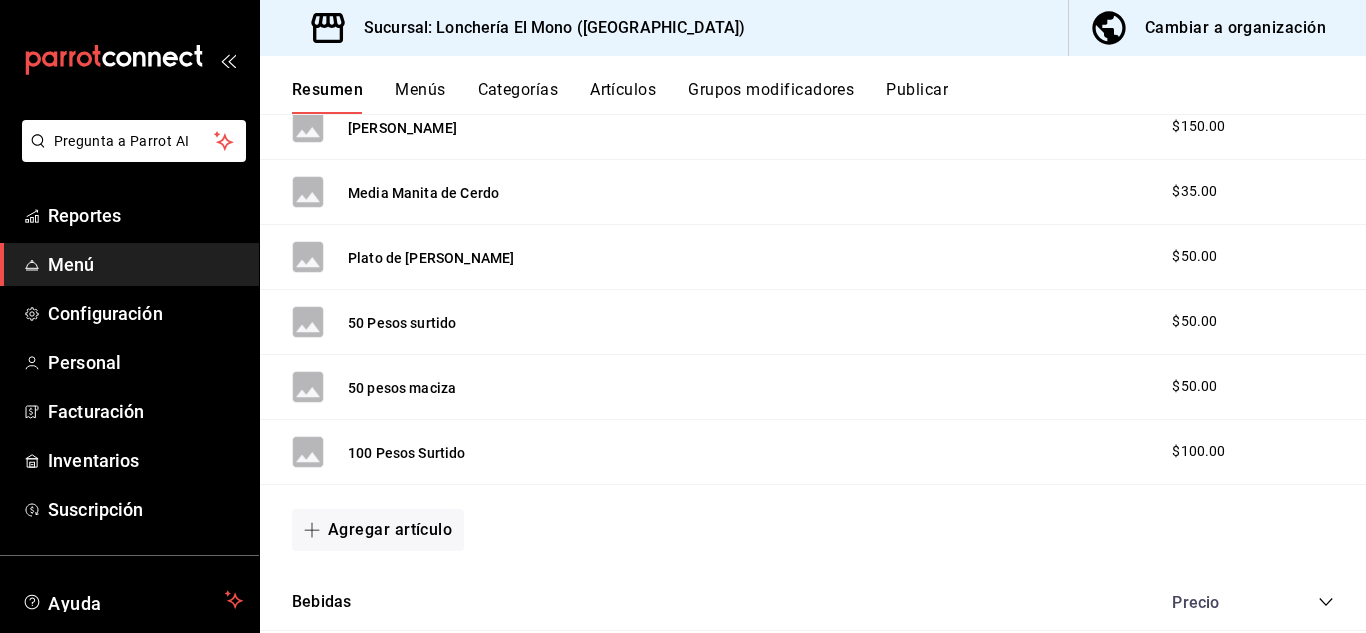 scroll, scrollTop: 2630, scrollLeft: 0, axis: vertical 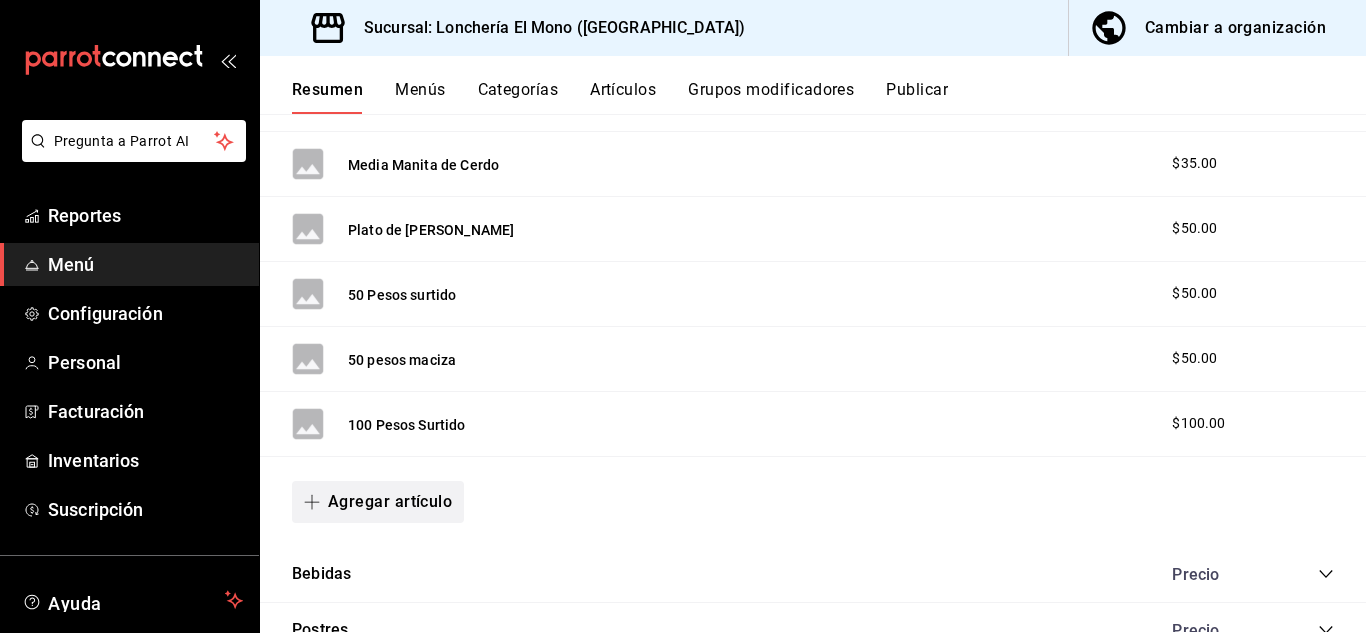 click on "Agregar artículo" at bounding box center [378, 502] 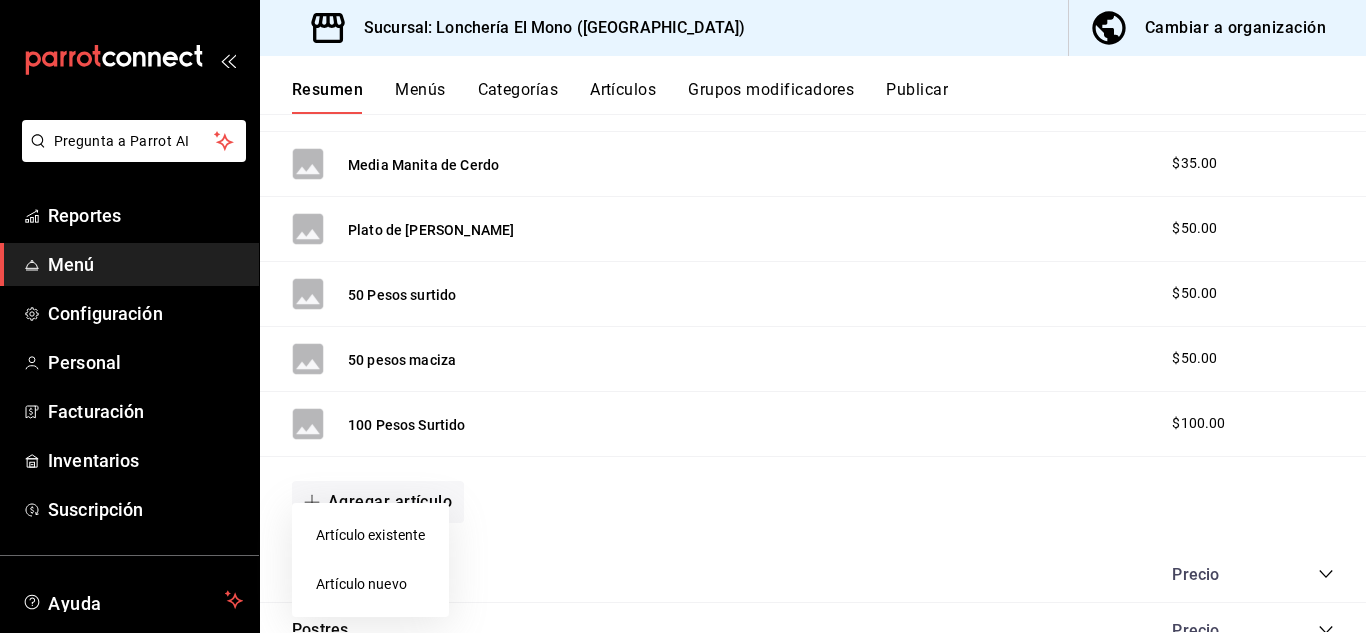 click on "Artículo nuevo" at bounding box center (370, 584) 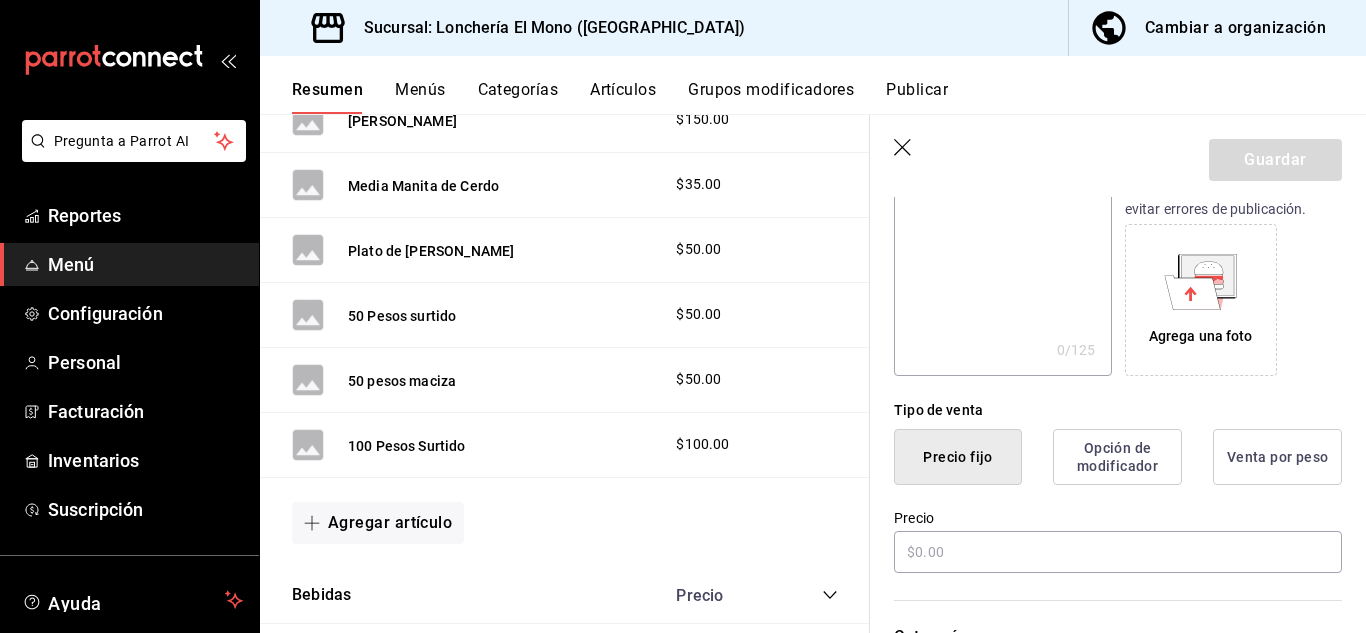 scroll, scrollTop: 320, scrollLeft: 0, axis: vertical 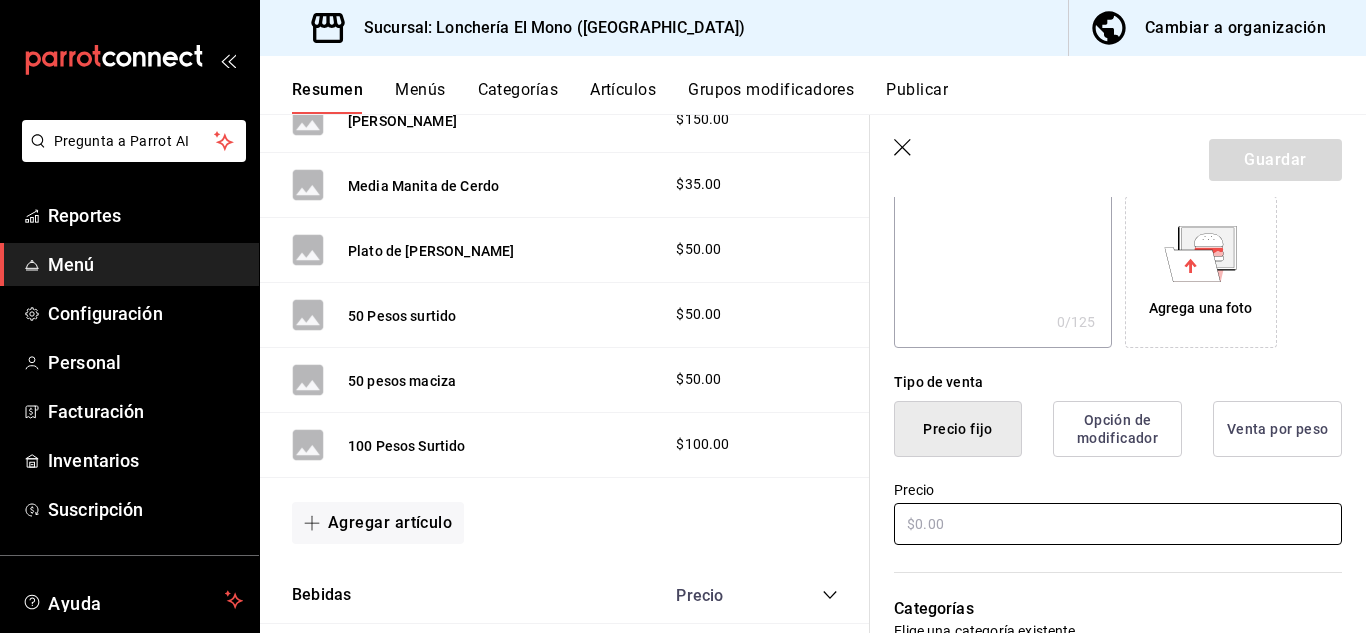 type on "100 Pesos Maciza" 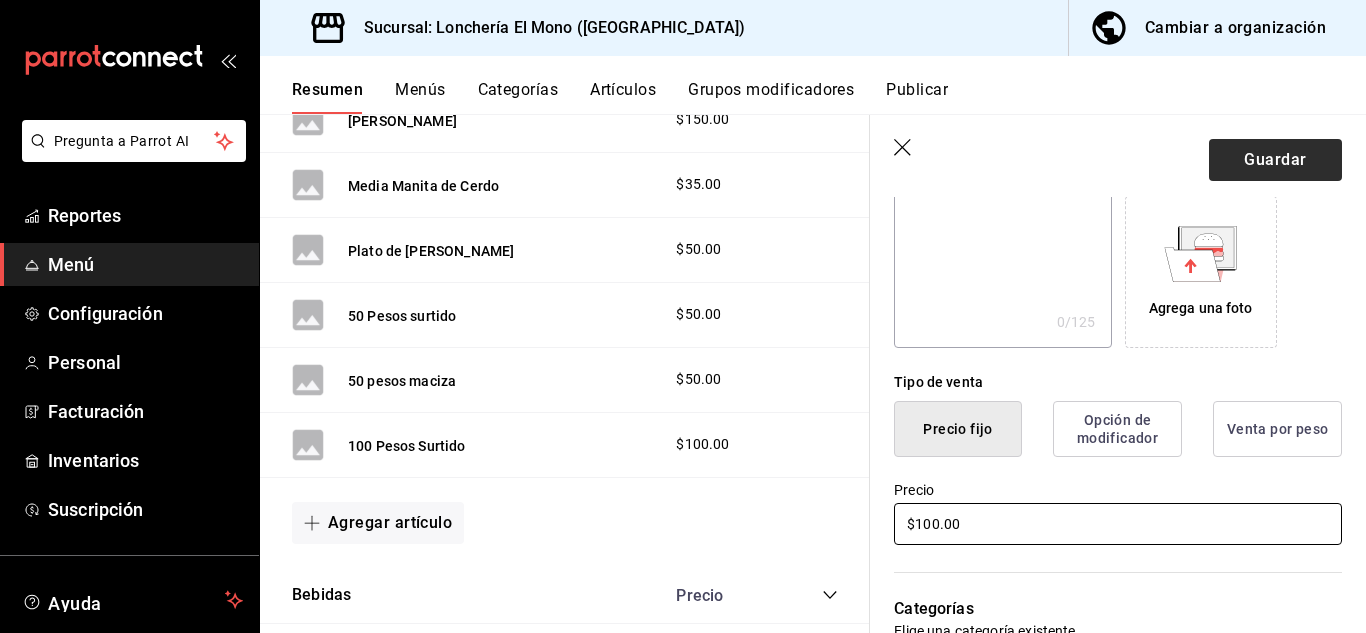 type on "$100.00" 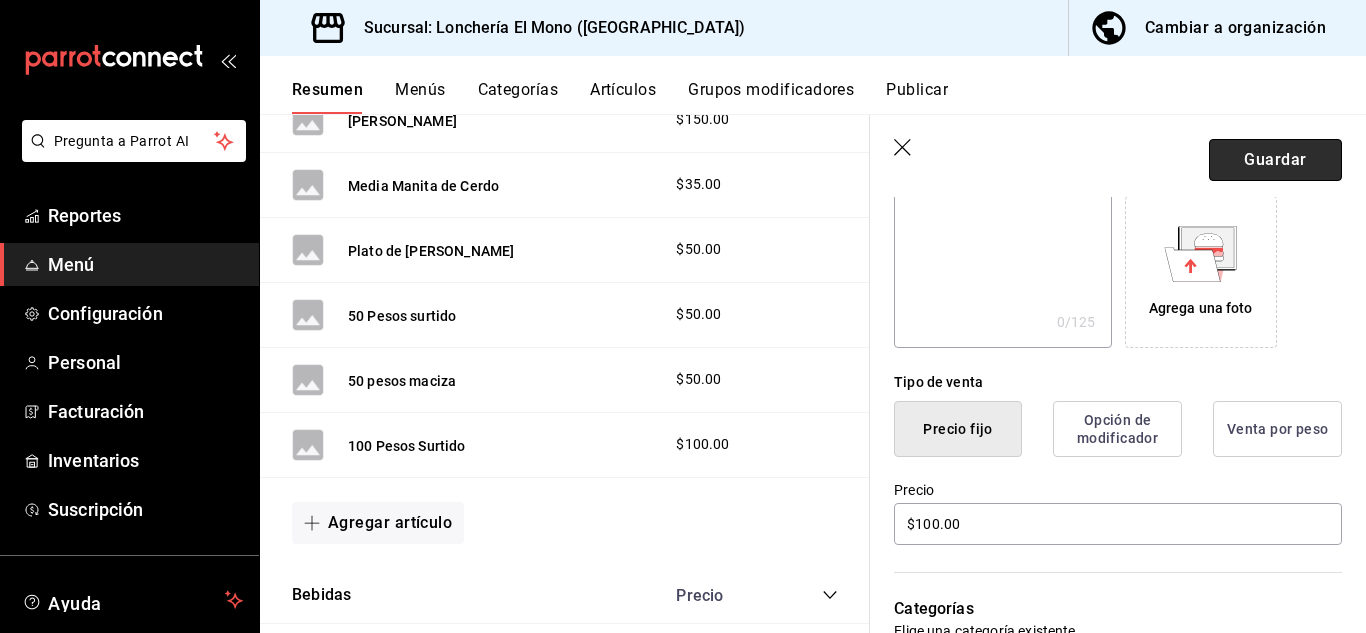 click on "Guardar" at bounding box center (1275, 160) 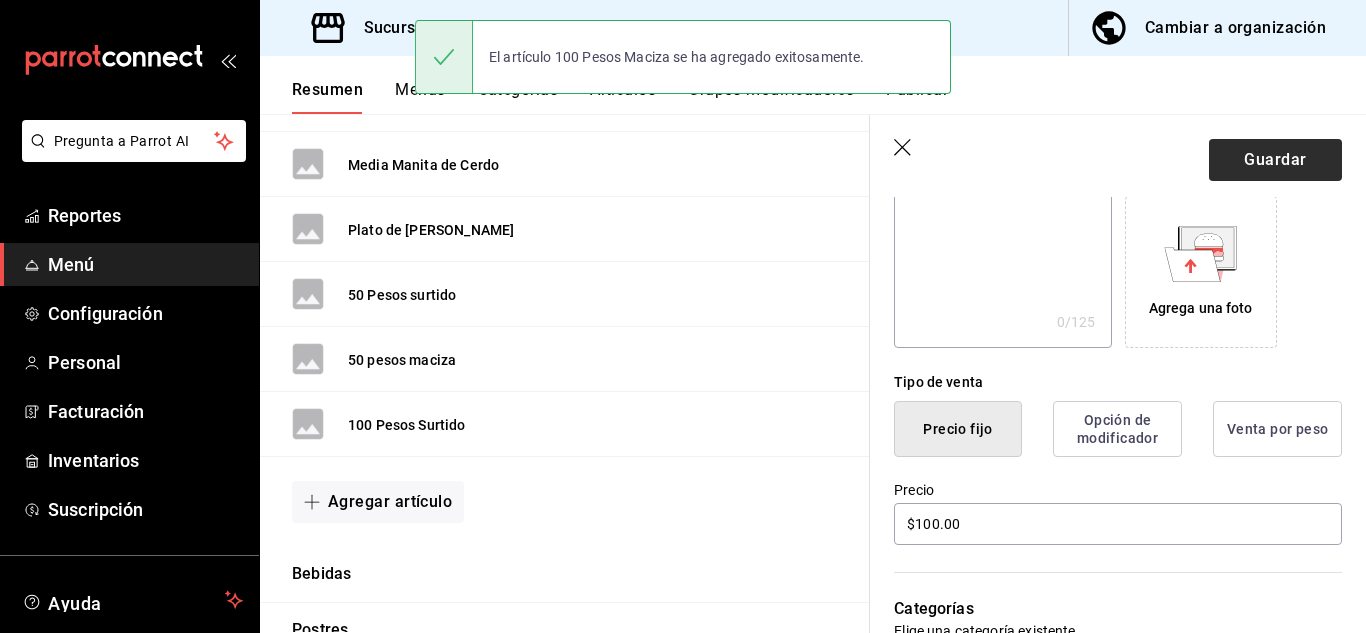 scroll, scrollTop: 0, scrollLeft: 0, axis: both 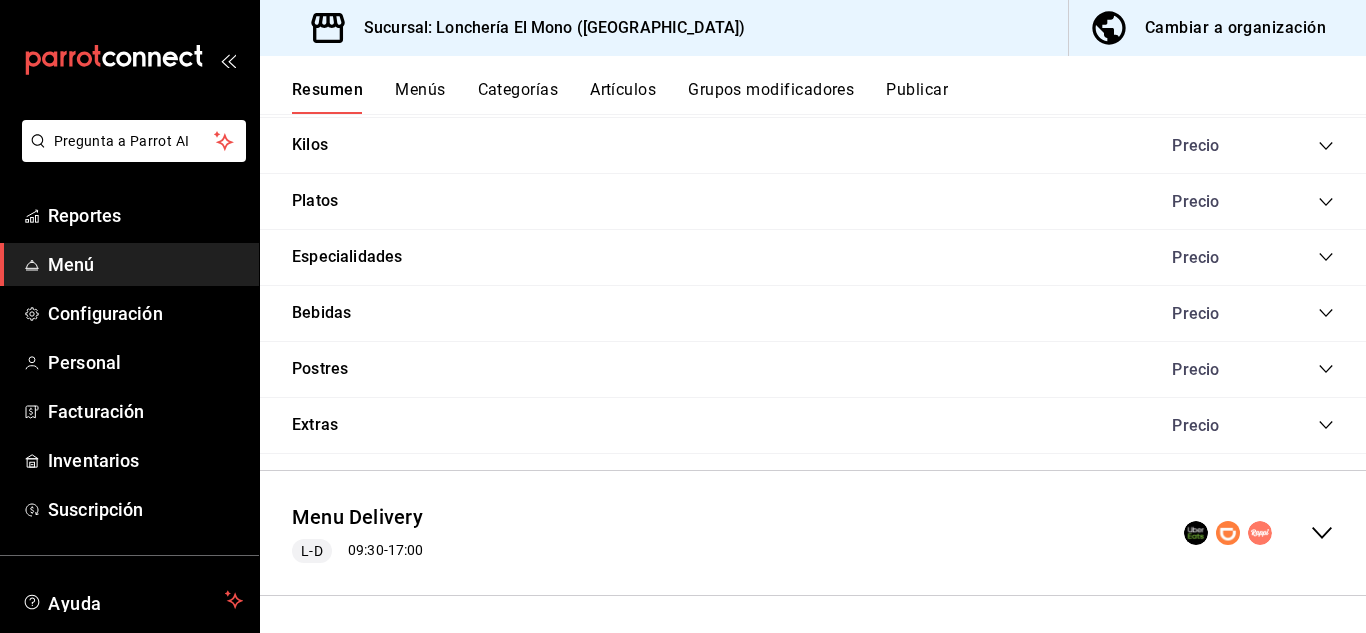 click 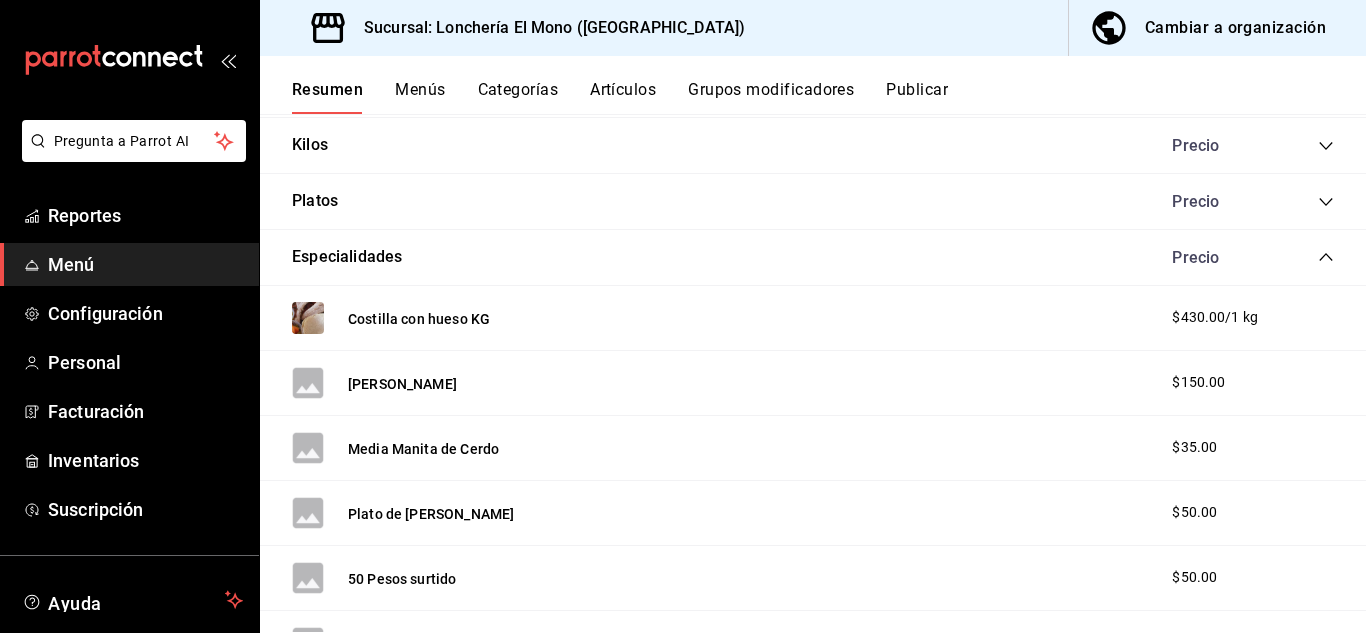 scroll, scrollTop: 2386, scrollLeft: 0, axis: vertical 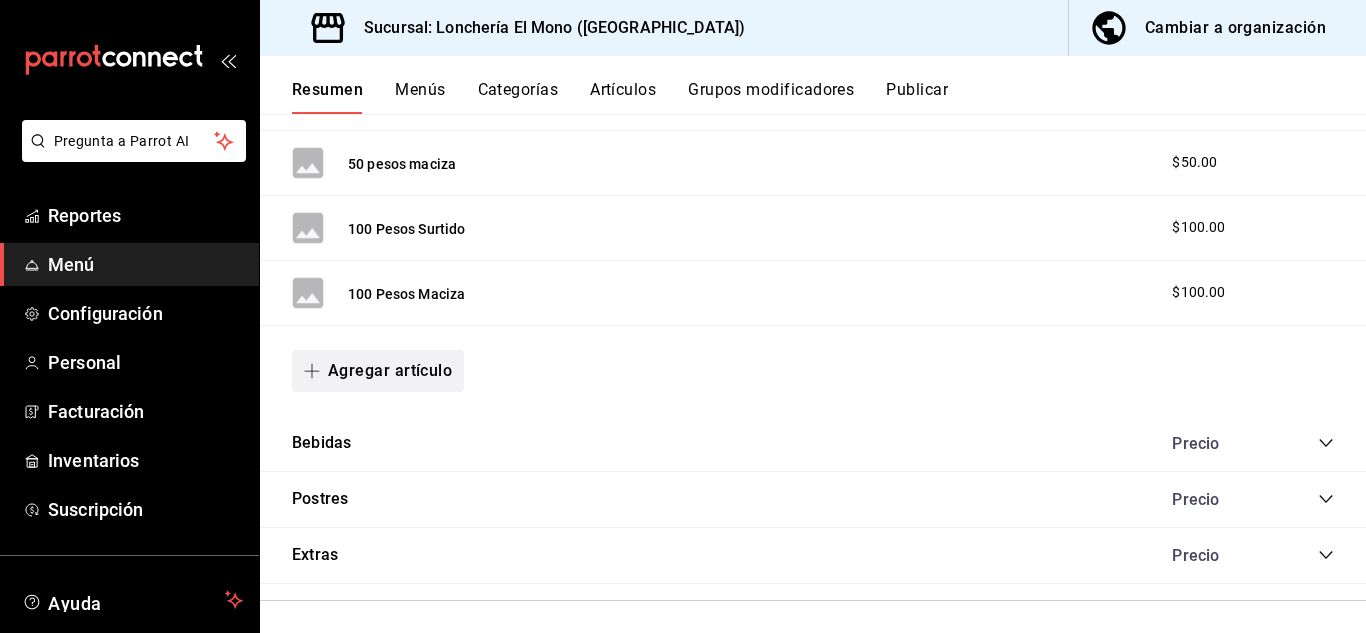 click on "Agregar artículo" at bounding box center [378, 371] 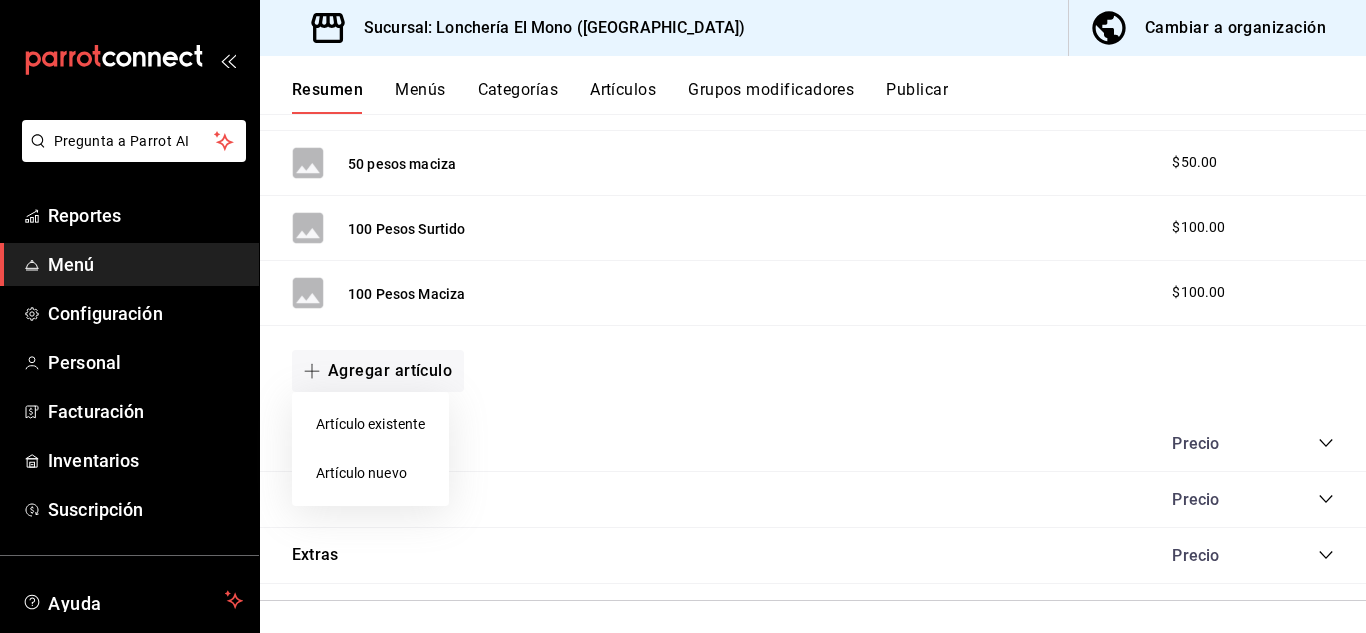 click on "Artículo nuevo" at bounding box center [370, 473] 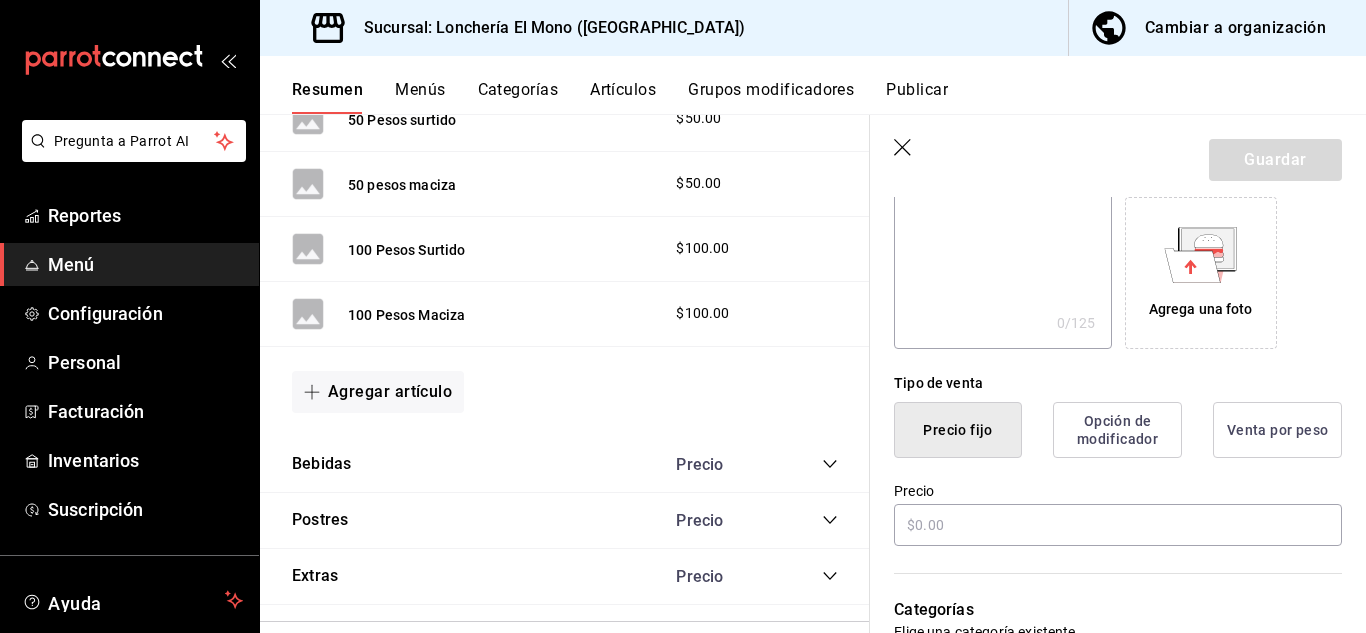 scroll, scrollTop: 320, scrollLeft: 0, axis: vertical 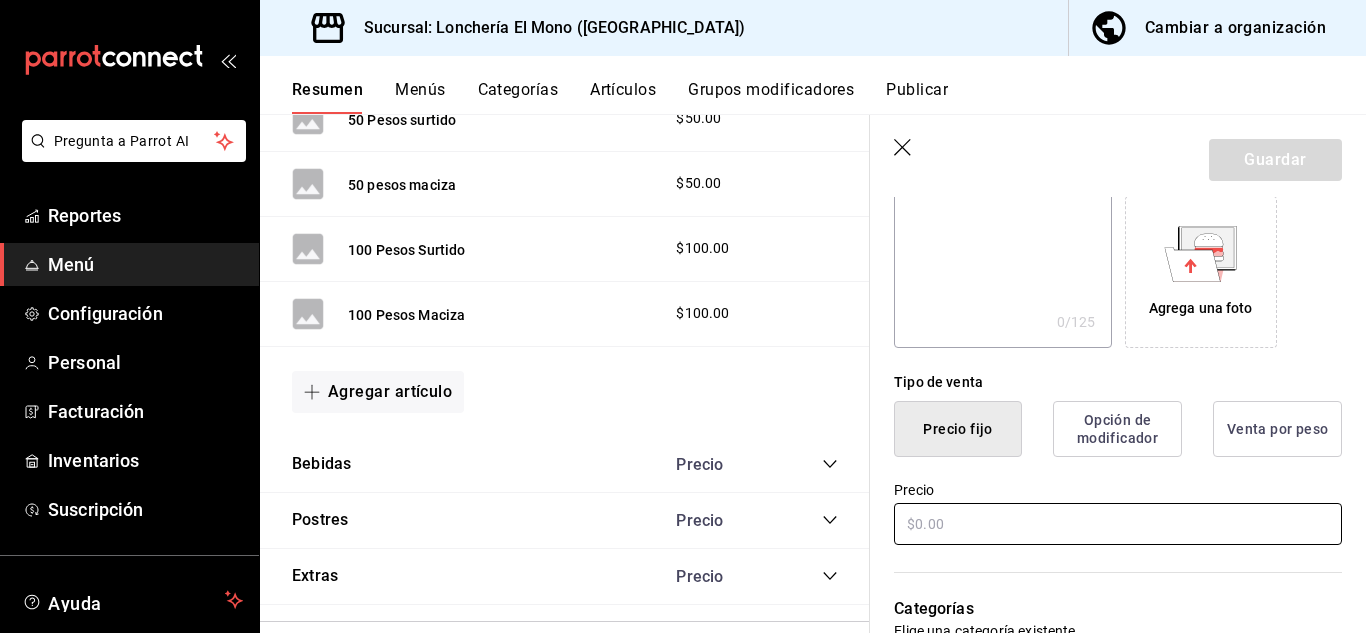 type on "150 Pesos Surtido" 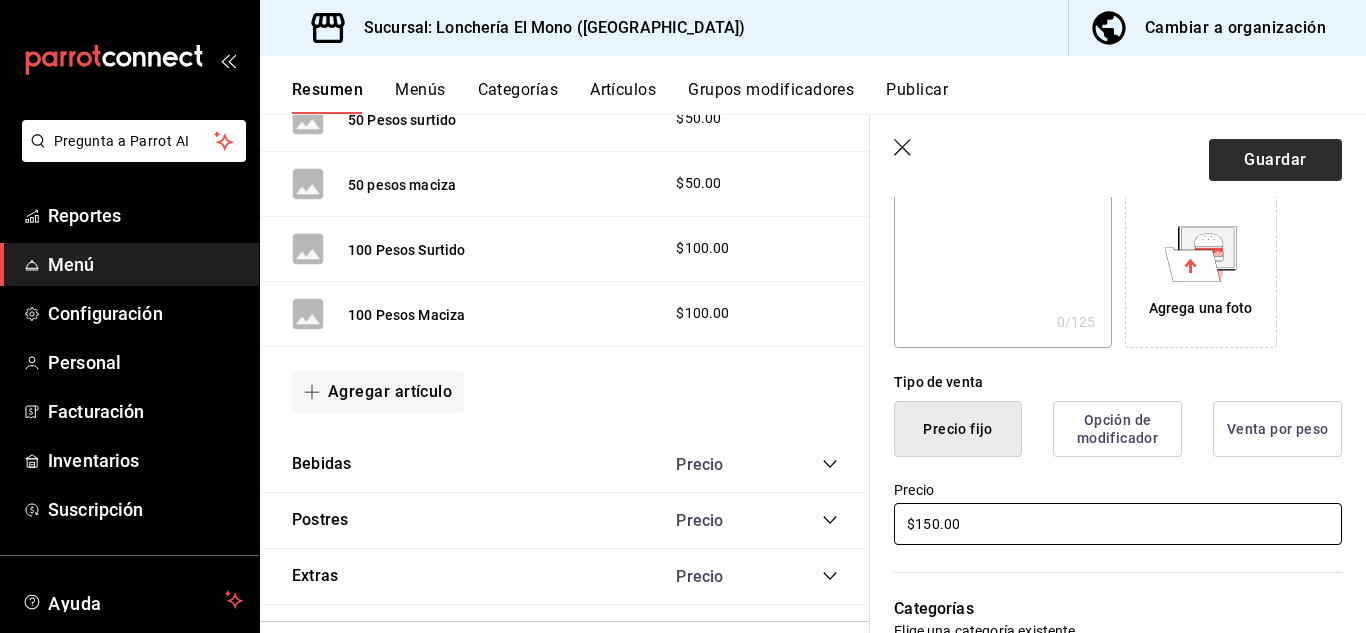 type on "$150.00" 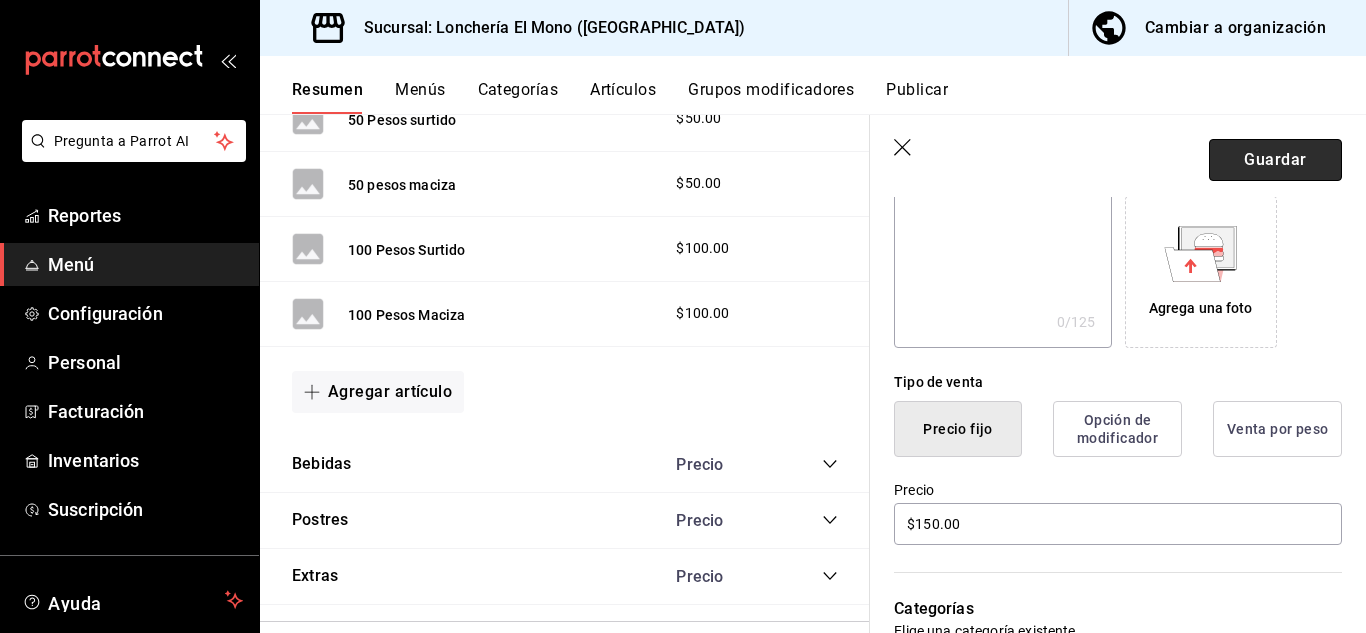 click on "Guardar" at bounding box center [1275, 160] 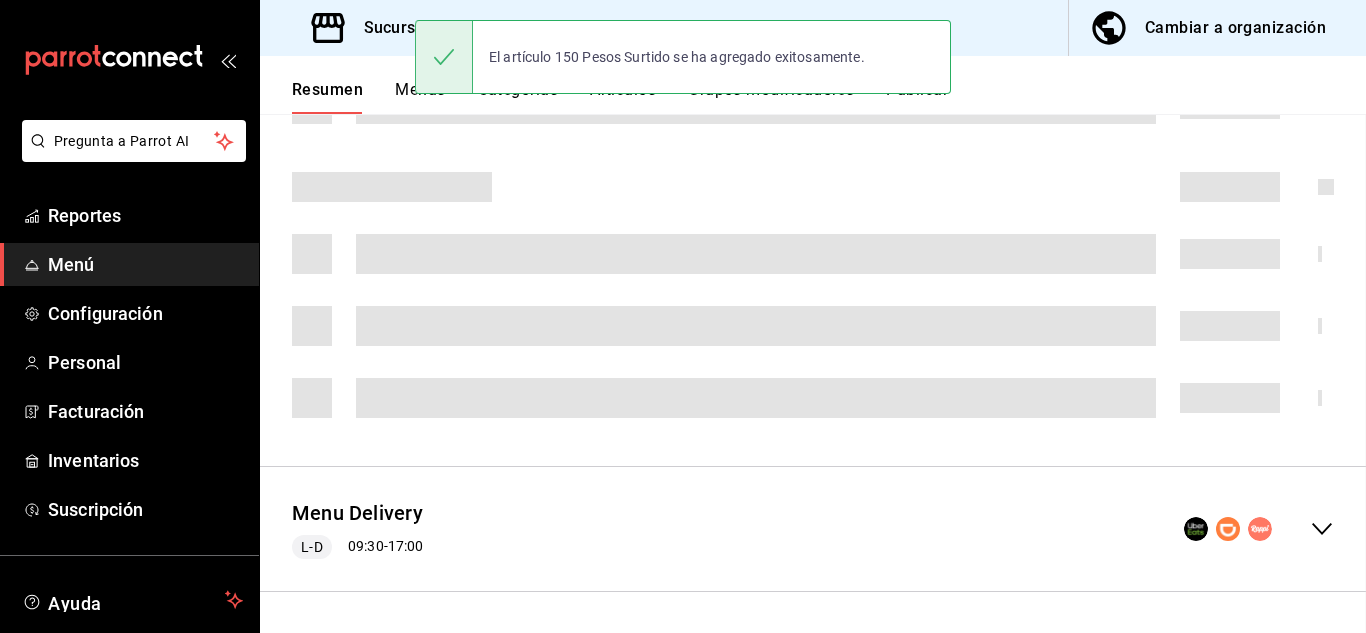 scroll, scrollTop: 0, scrollLeft: 0, axis: both 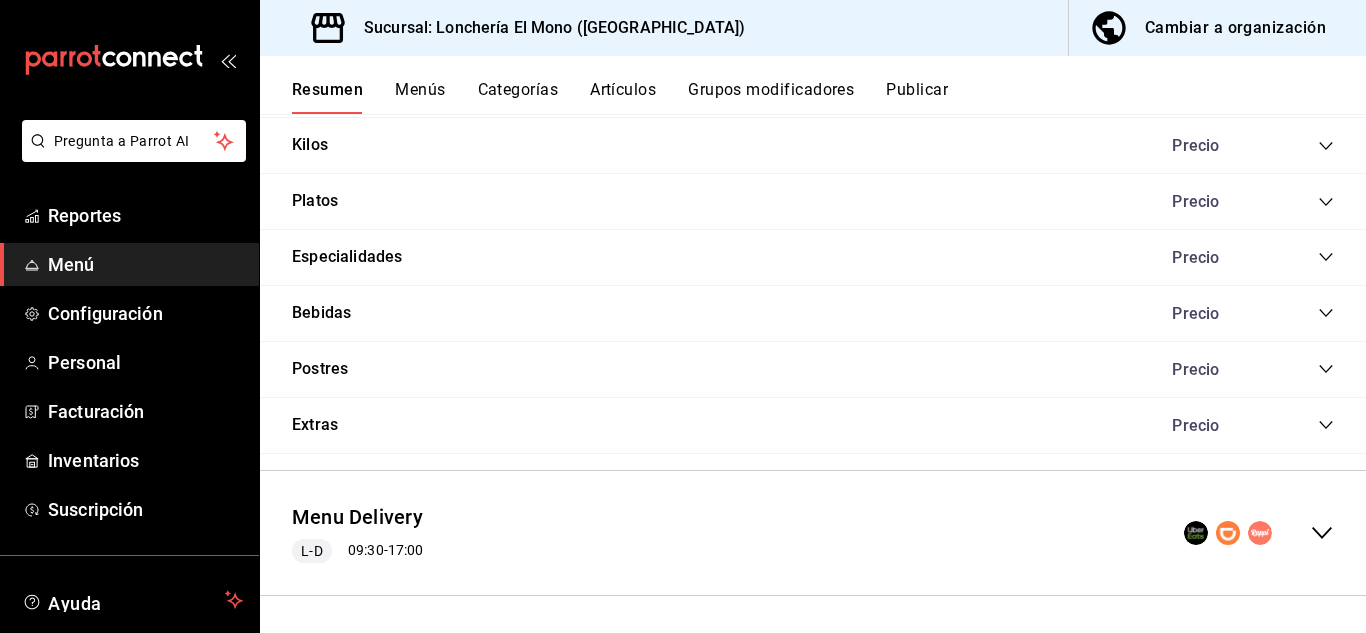 click 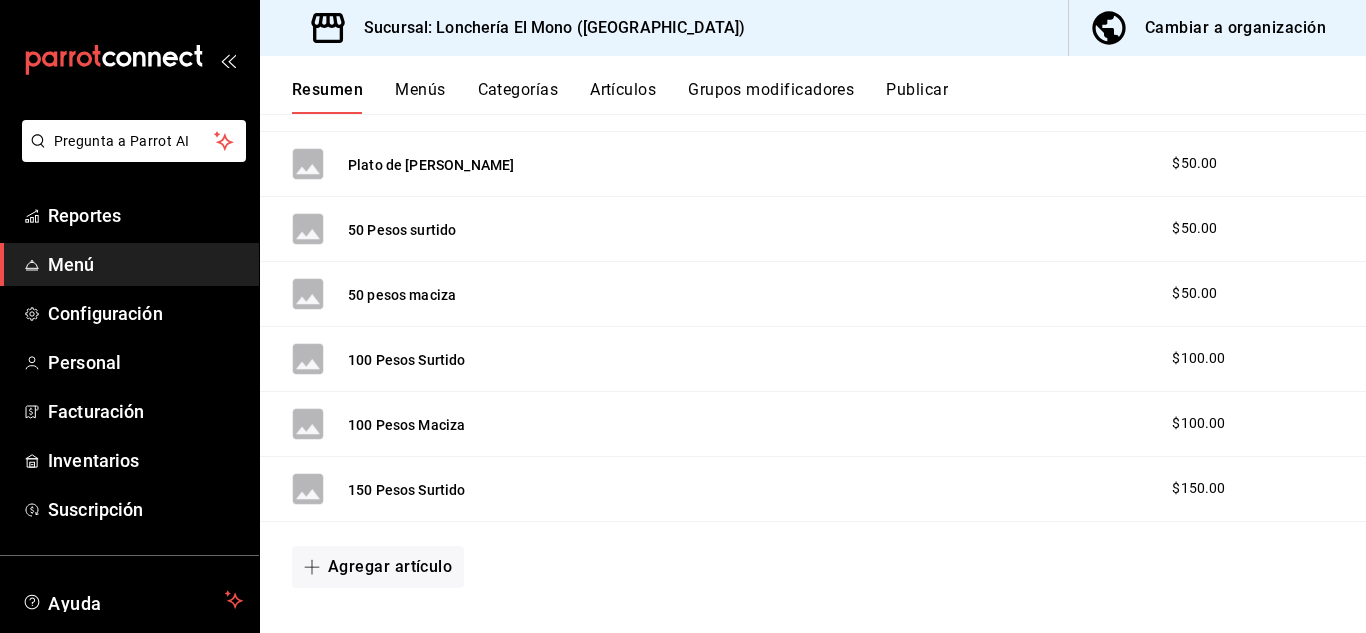 scroll, scrollTop: 2706, scrollLeft: 0, axis: vertical 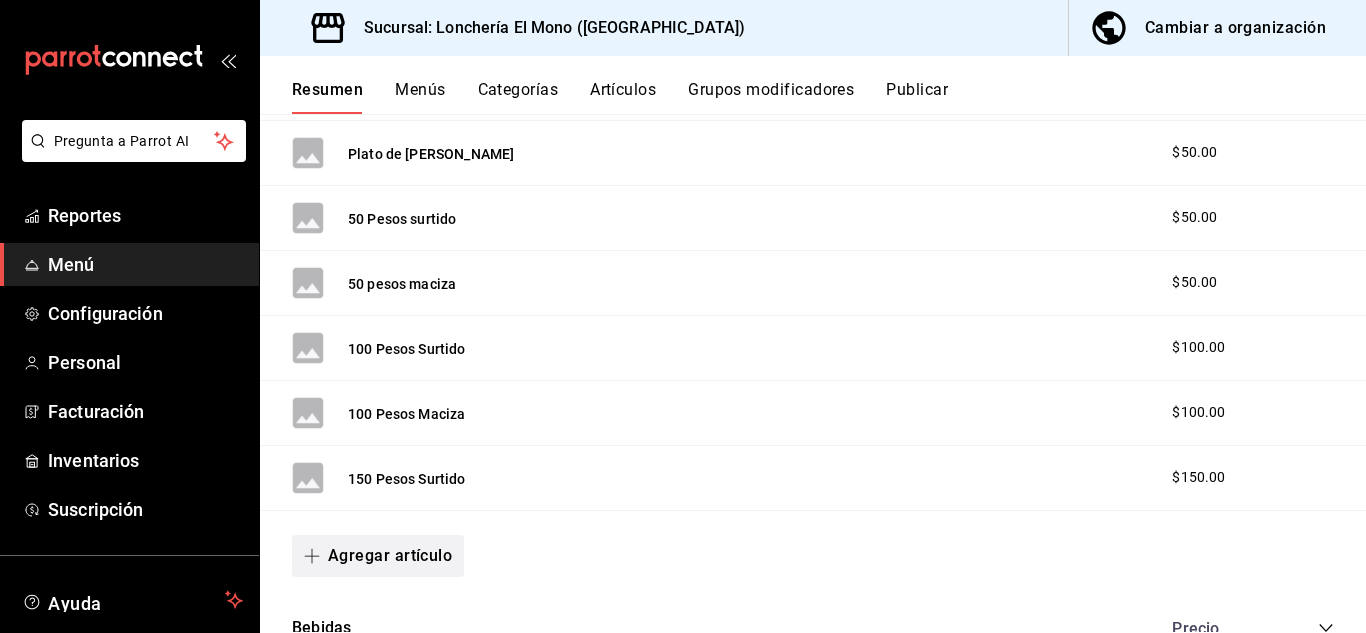 click on "Agregar artículo" at bounding box center [378, 556] 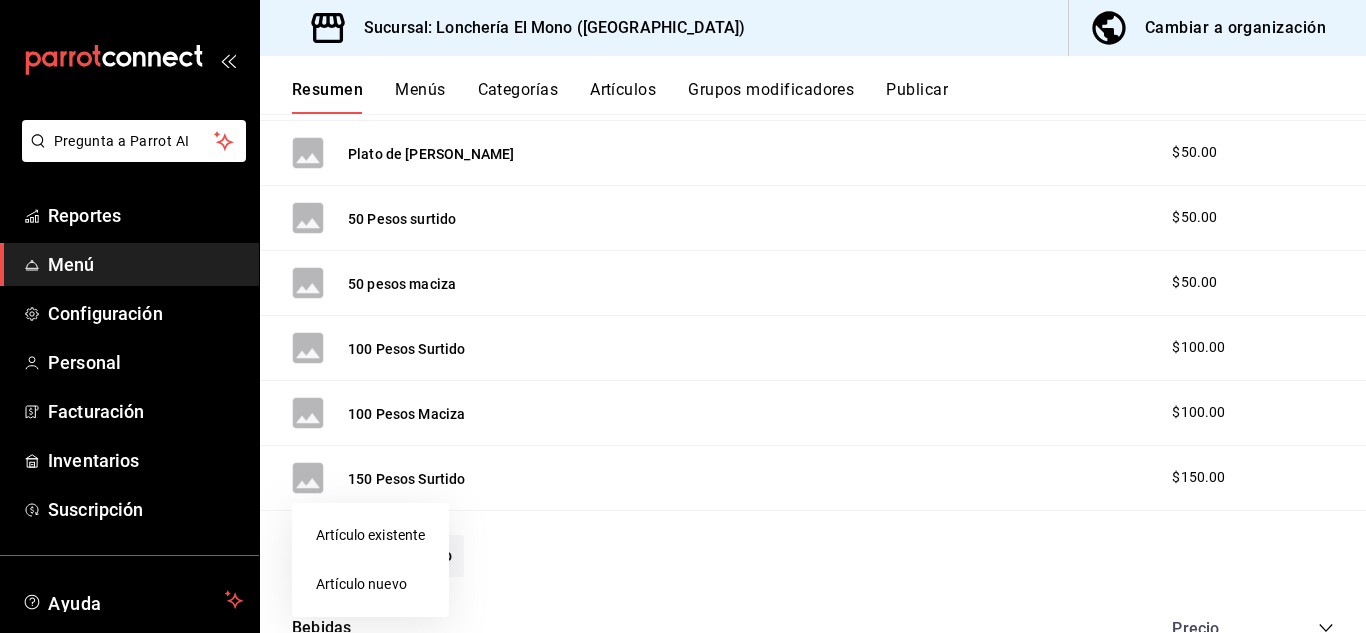 click on "Artículo nuevo" at bounding box center (370, 584) 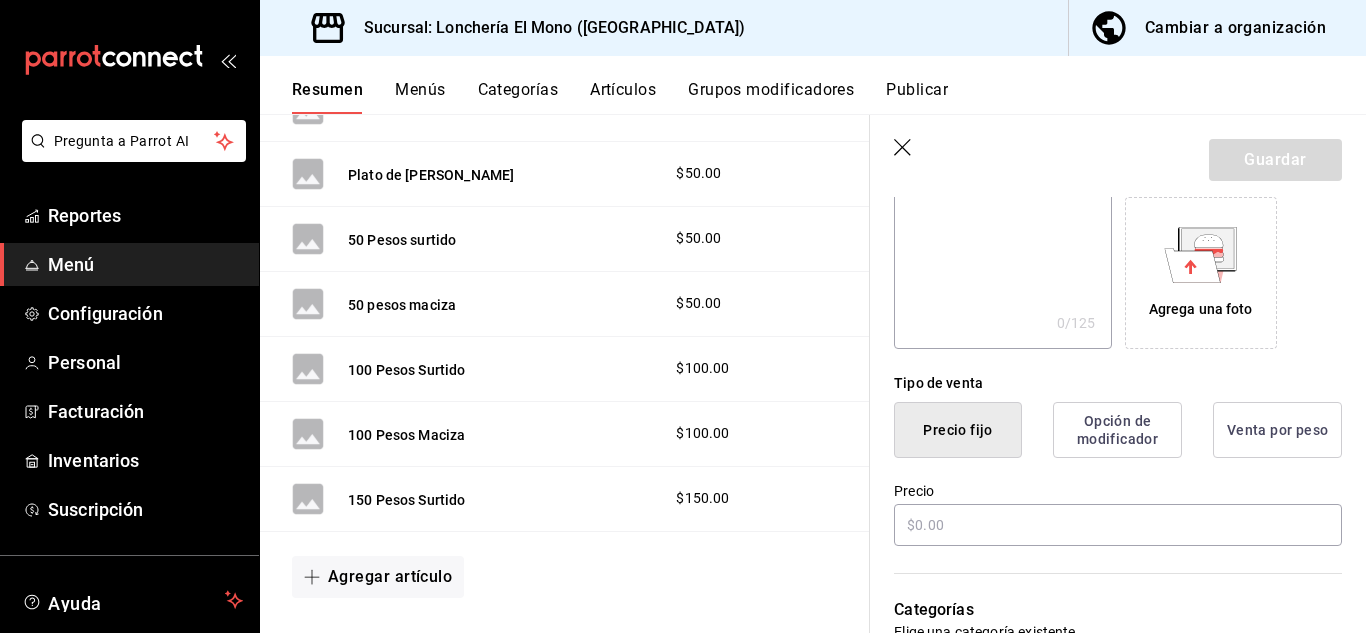 scroll, scrollTop: 320, scrollLeft: 0, axis: vertical 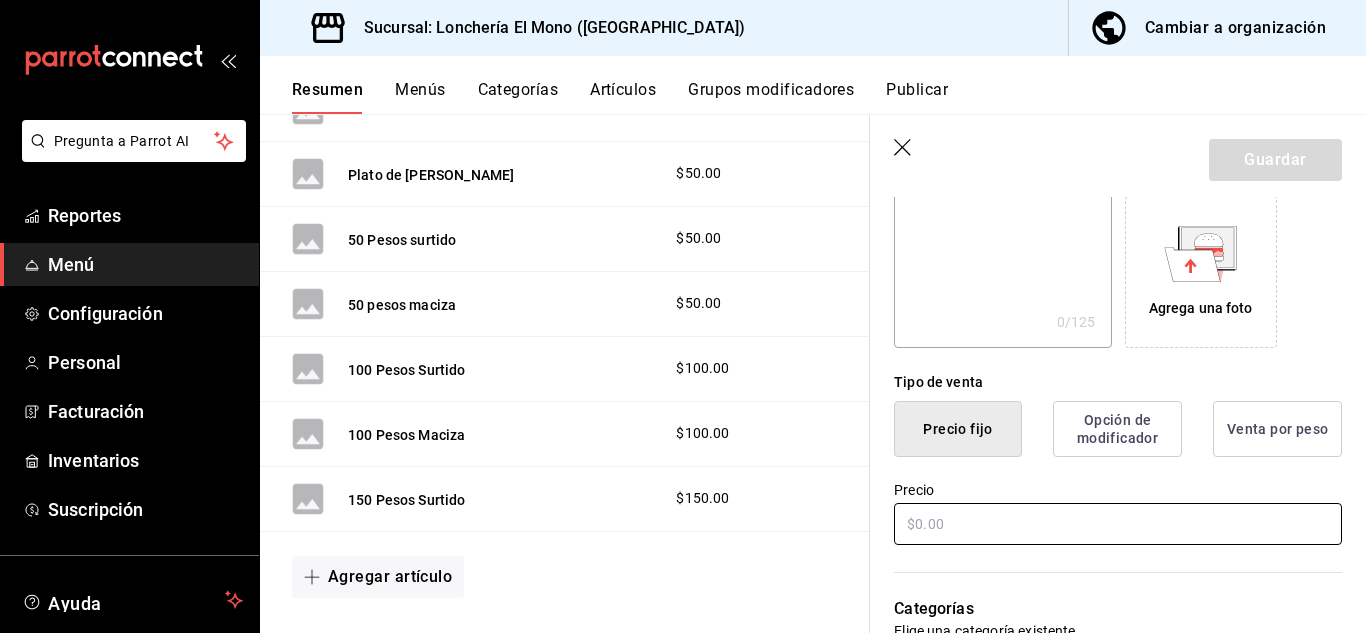 type on "150 Pesos Maciza" 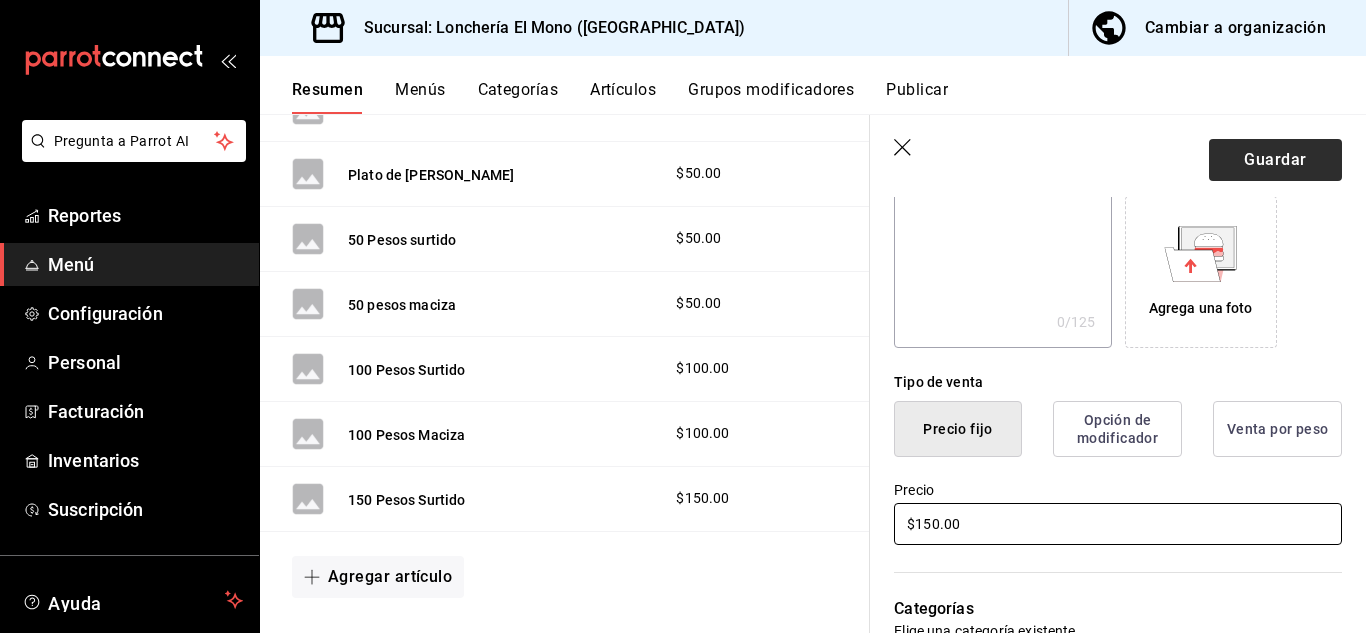 type on "$150.00" 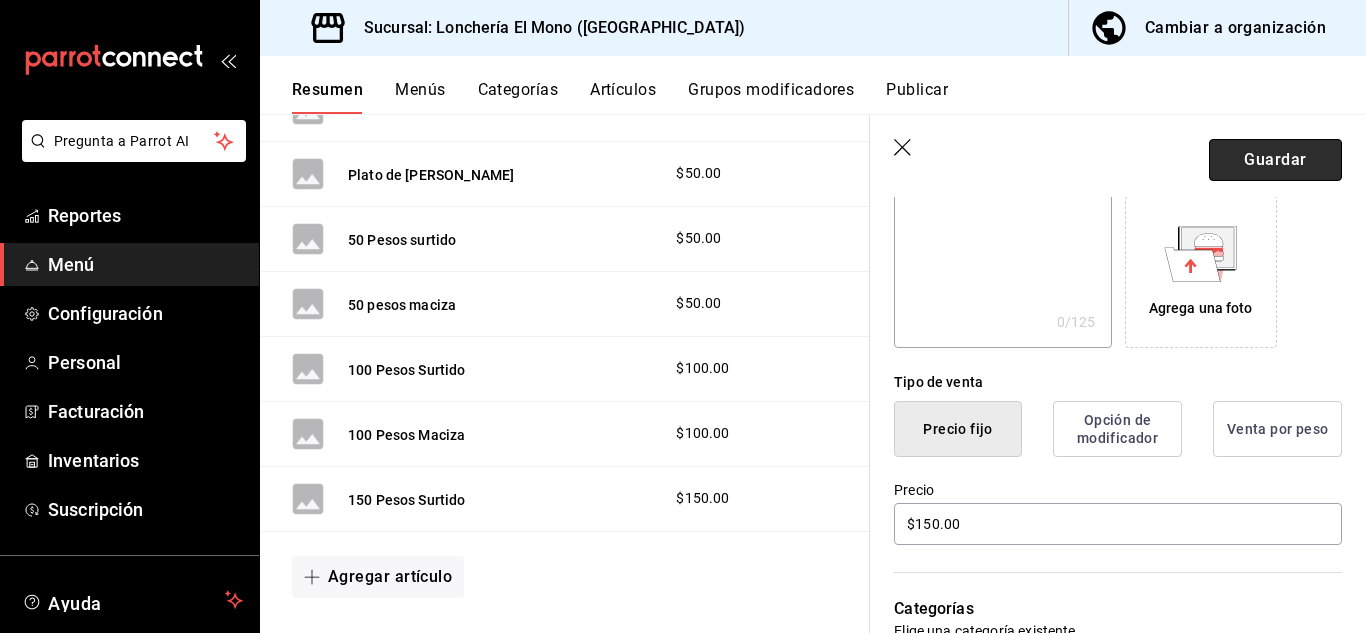 click on "Guardar" at bounding box center (1275, 160) 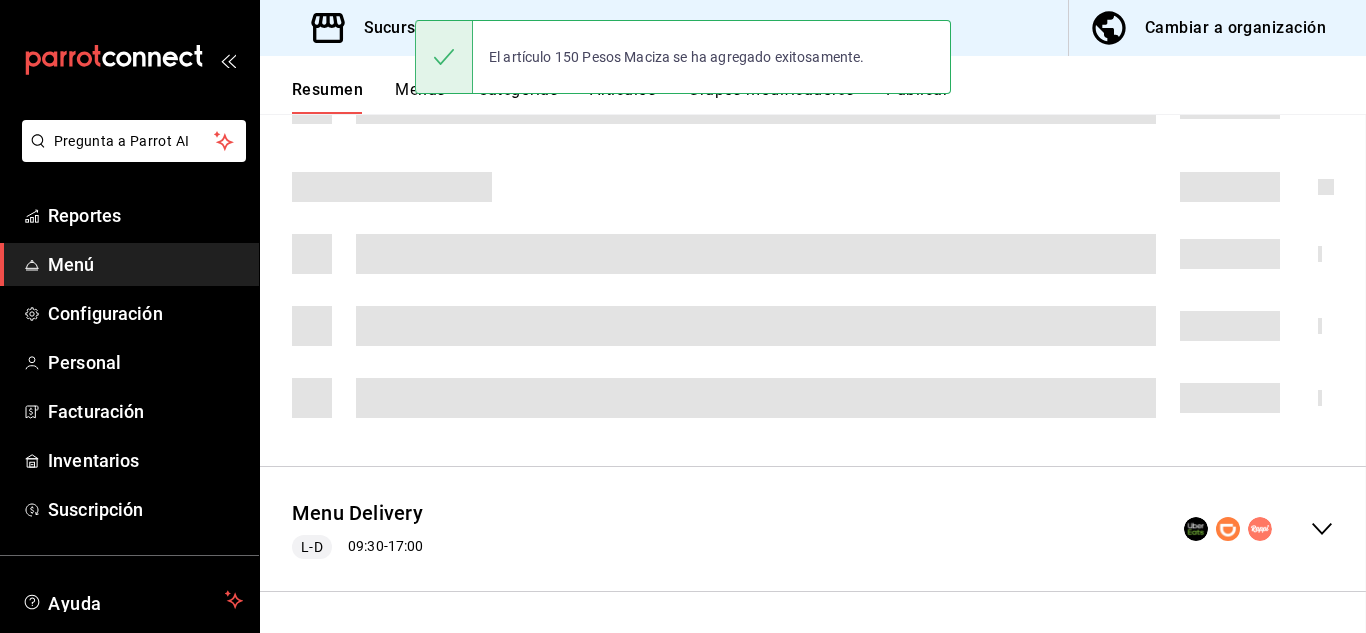 scroll, scrollTop: 0, scrollLeft: 0, axis: both 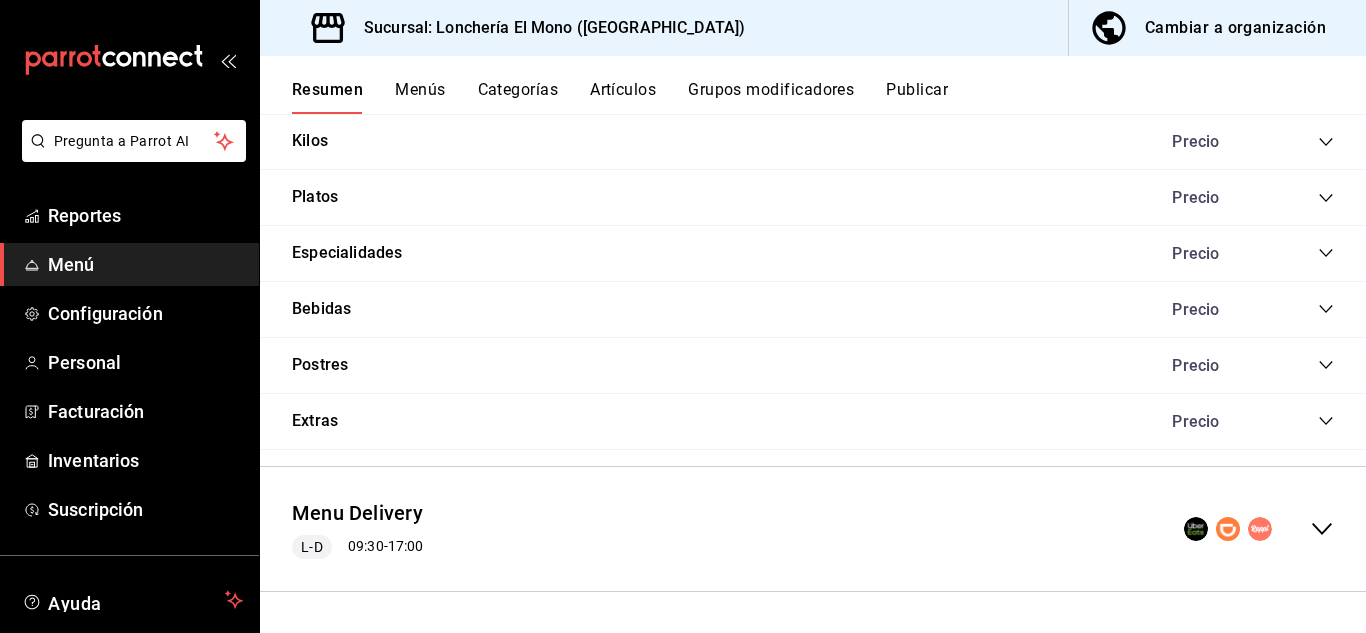 click 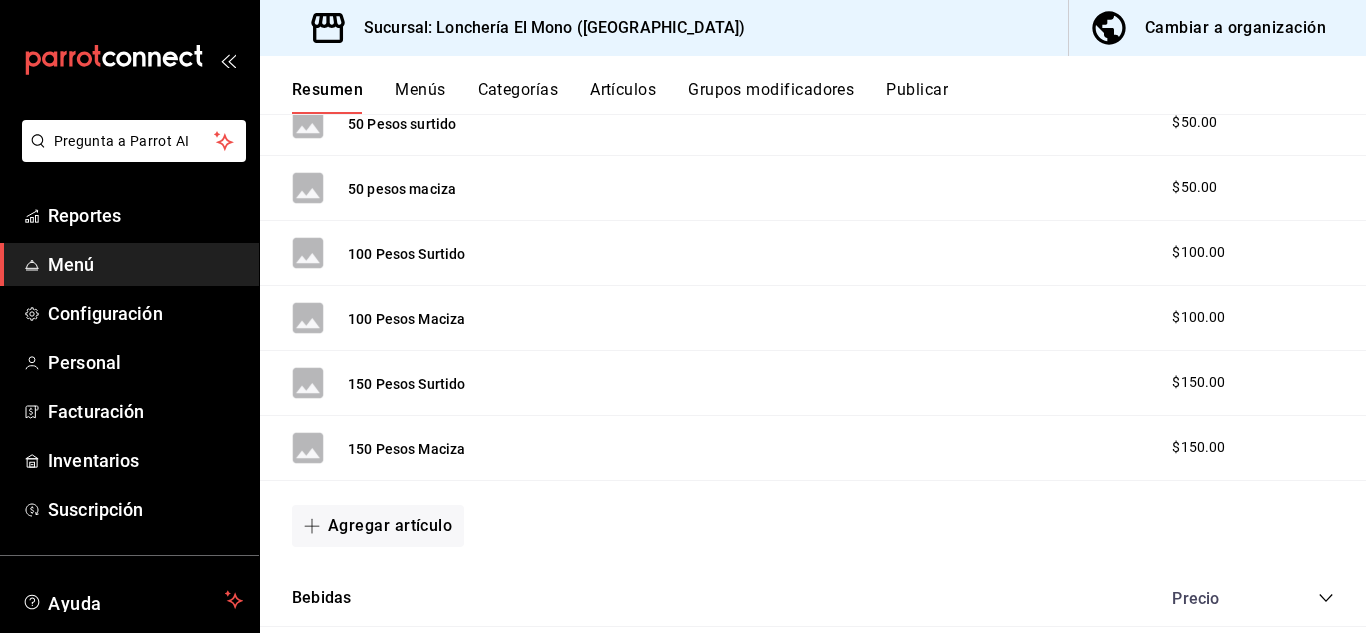 scroll, scrollTop: 2830, scrollLeft: 0, axis: vertical 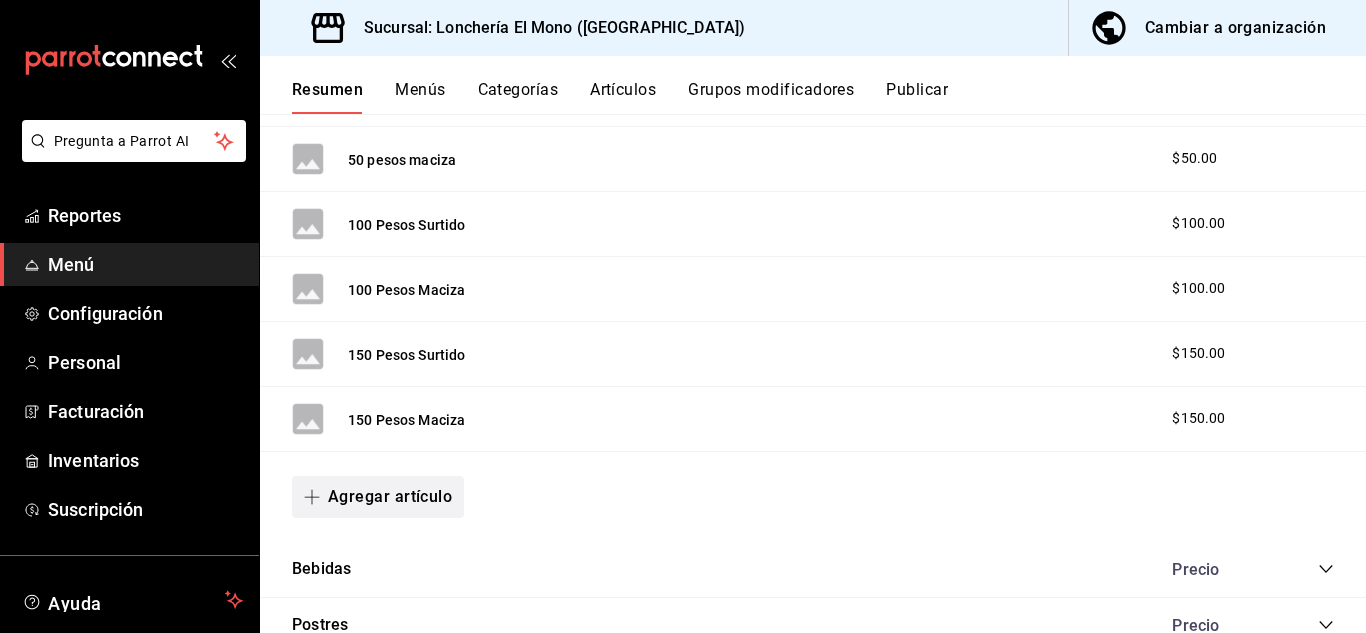 click on "Agregar artículo" at bounding box center (378, 497) 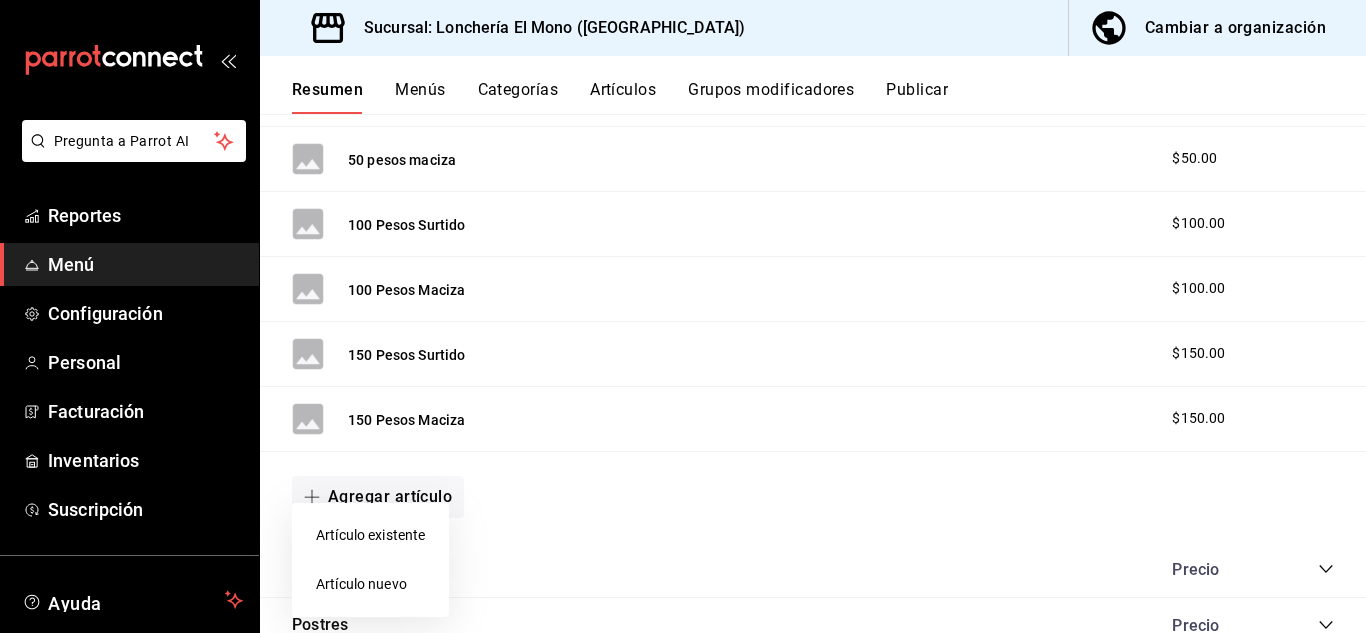 click on "Artículo nuevo" at bounding box center (370, 584) 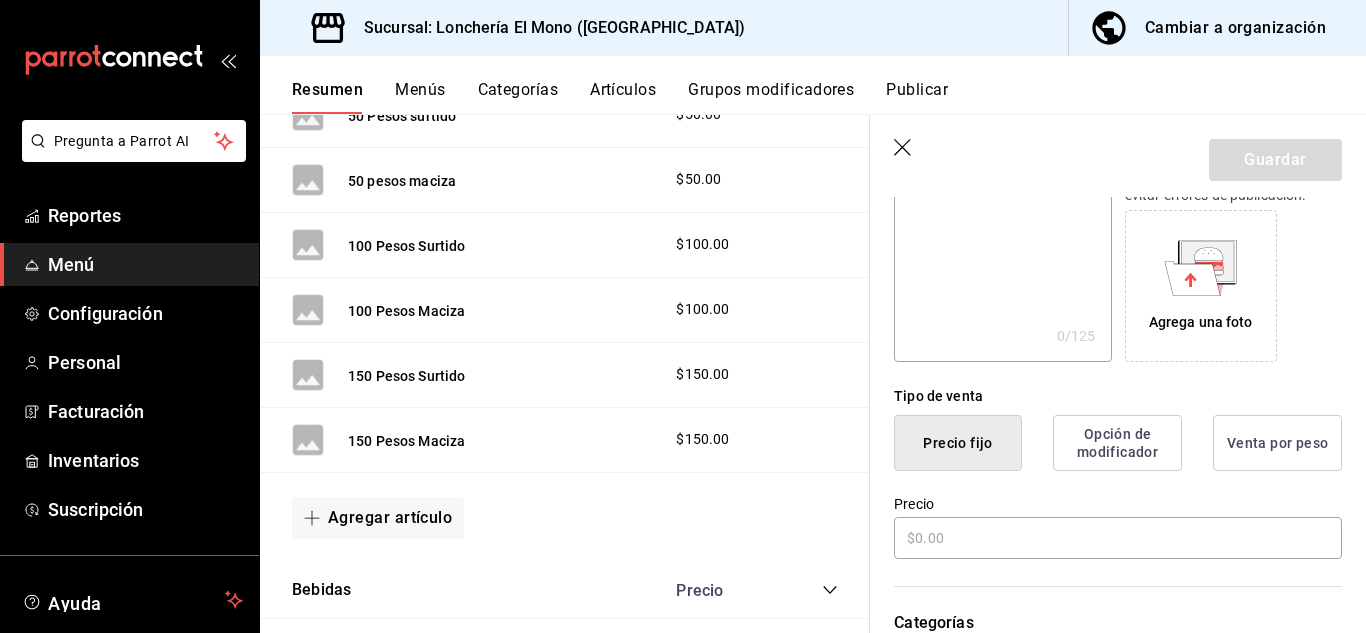 scroll, scrollTop: 320, scrollLeft: 0, axis: vertical 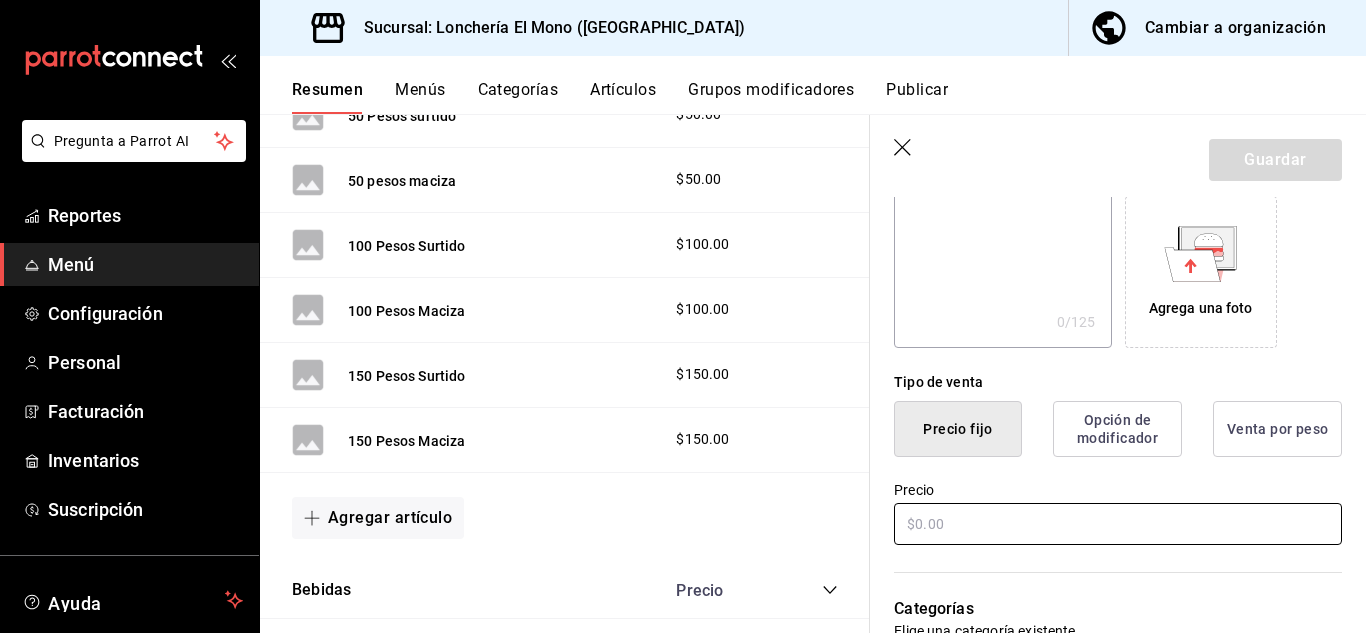 type on "200 Pesos Surtido" 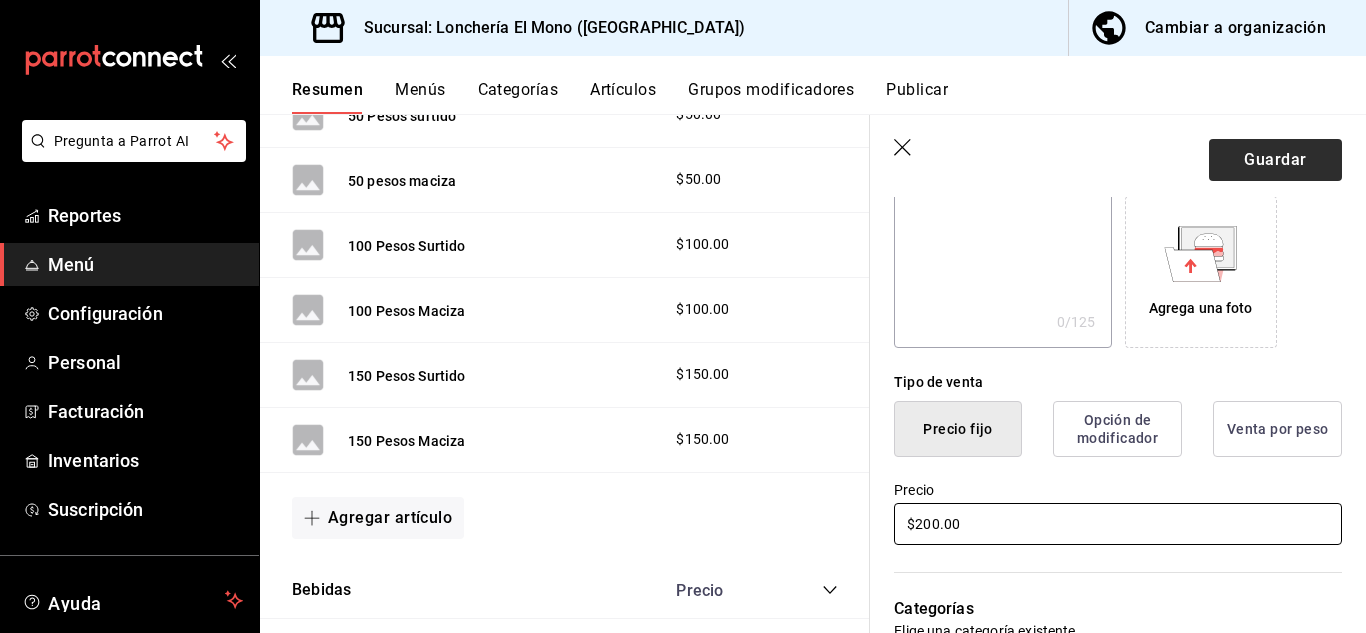 type on "$200.00" 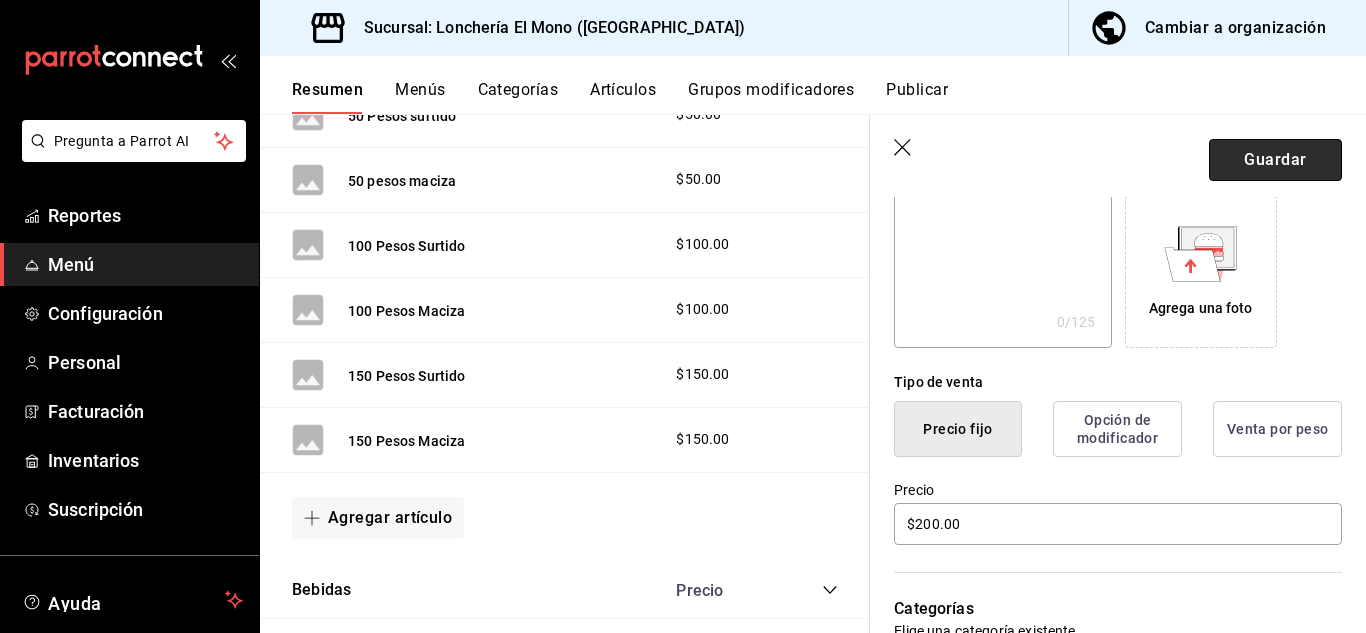 click on "Guardar" at bounding box center (1275, 160) 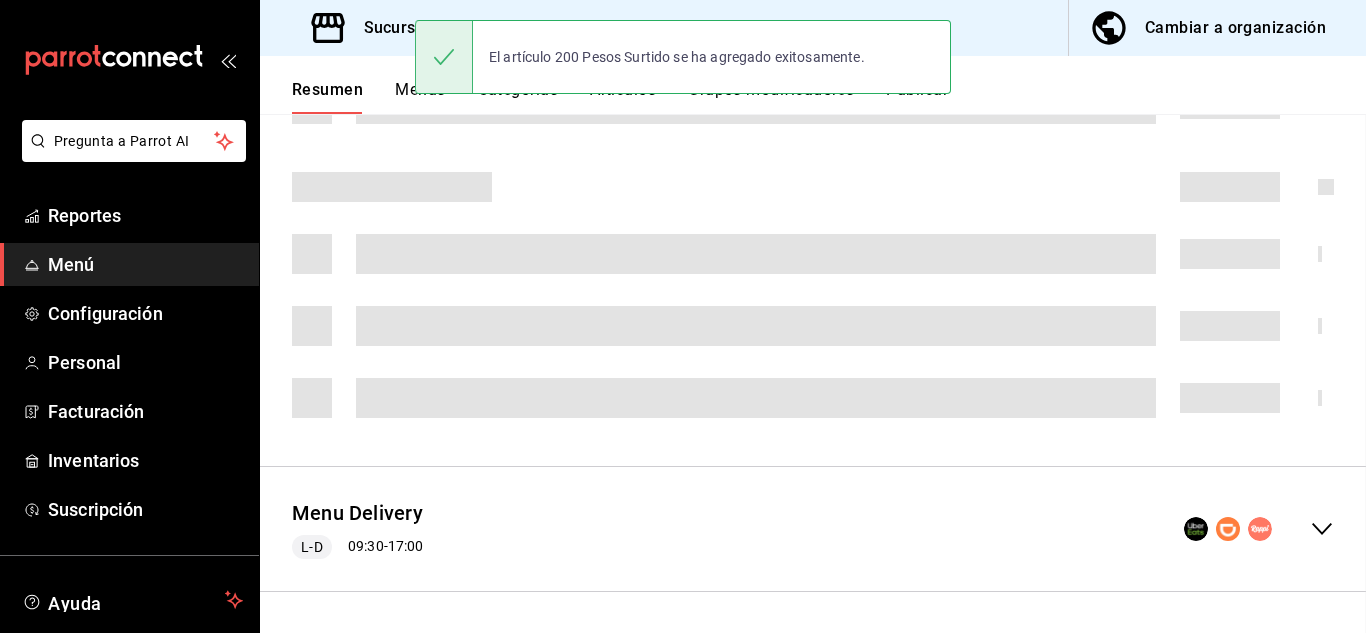 scroll, scrollTop: 0, scrollLeft: 0, axis: both 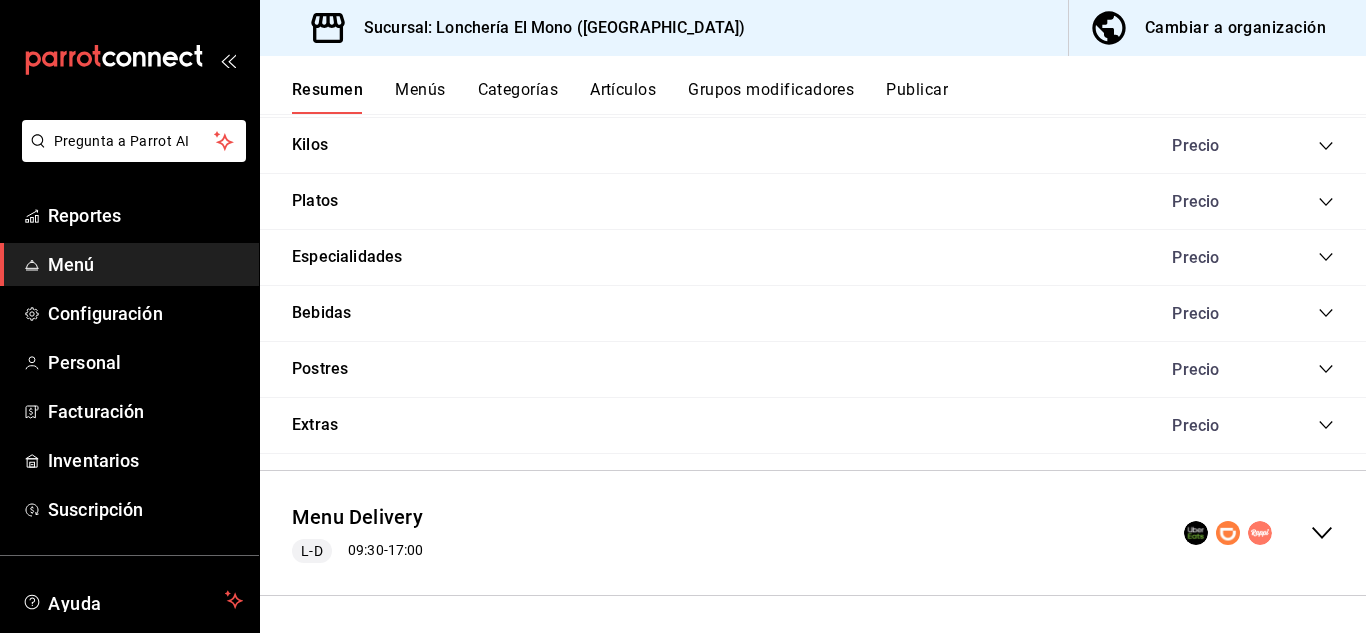 click 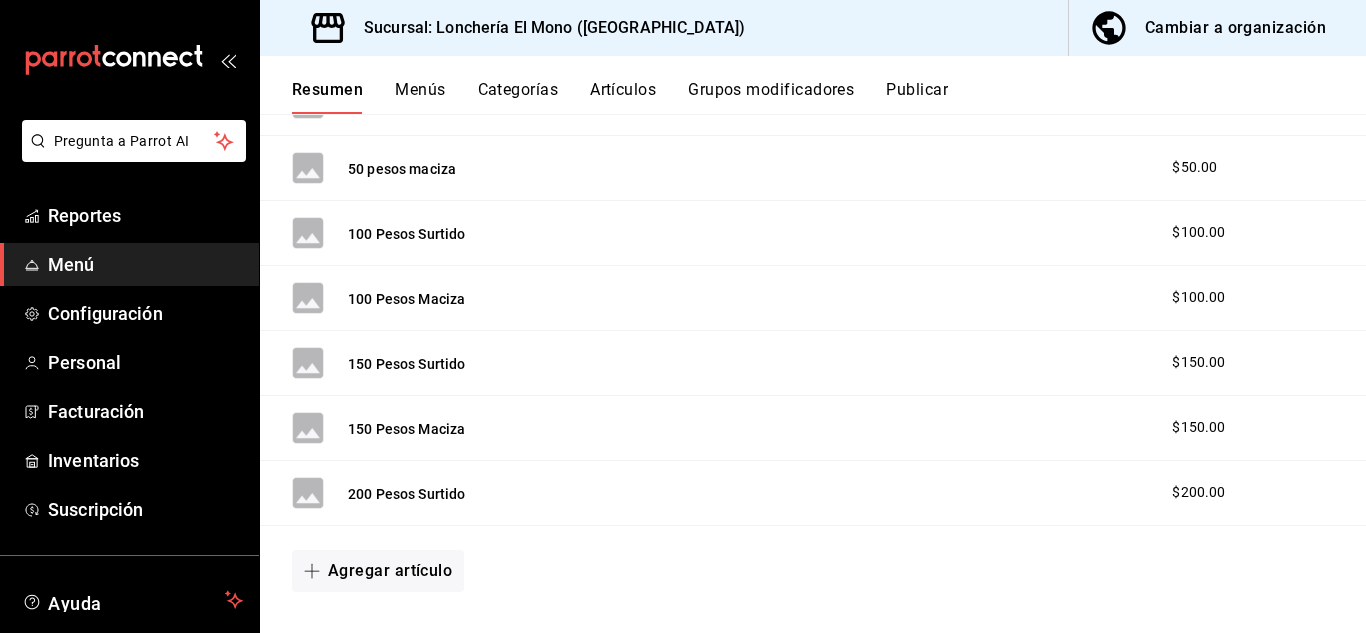 scroll, scrollTop: 2866, scrollLeft: 0, axis: vertical 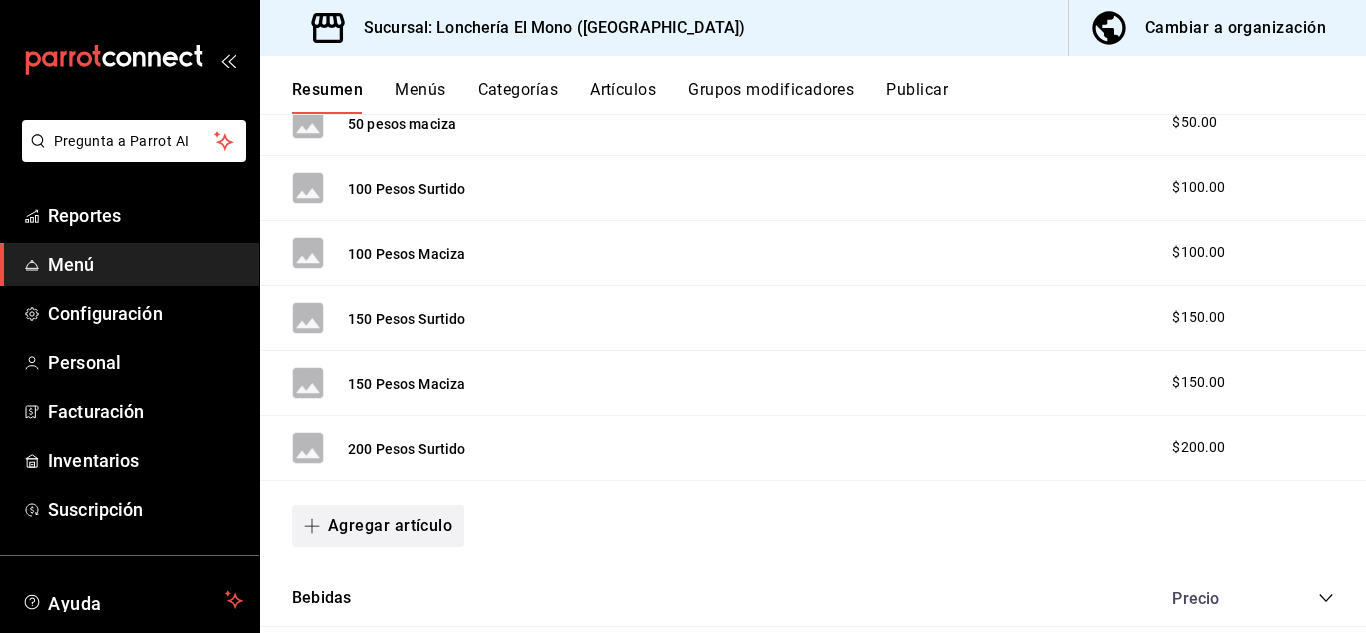 click on "Agregar artículo" at bounding box center [378, 526] 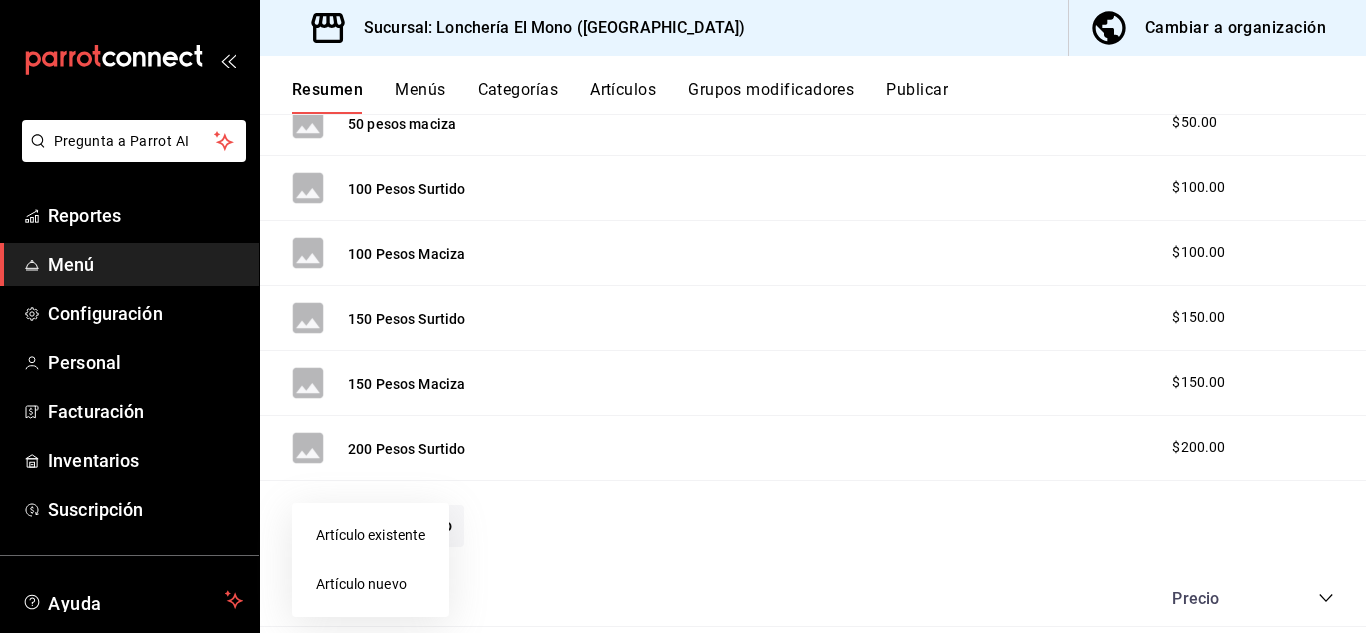 click on "Artículo nuevo" at bounding box center (370, 584) 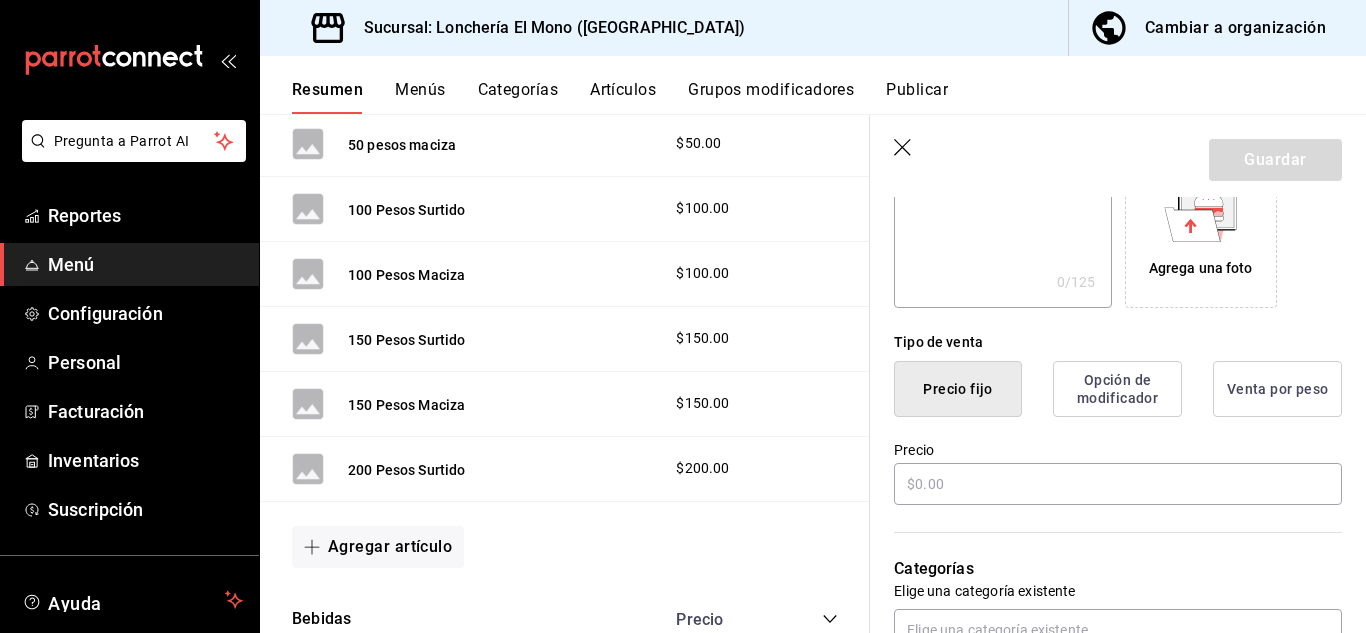scroll, scrollTop: 400, scrollLeft: 0, axis: vertical 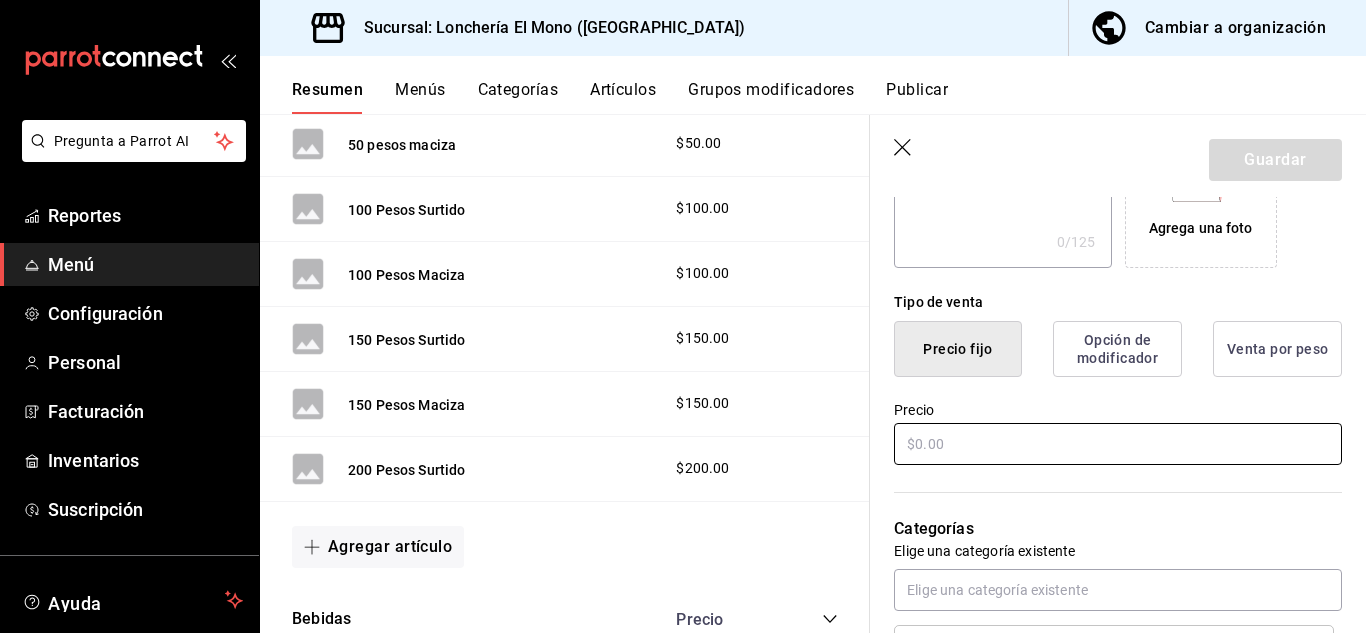 type on "200 Pesos Maciza" 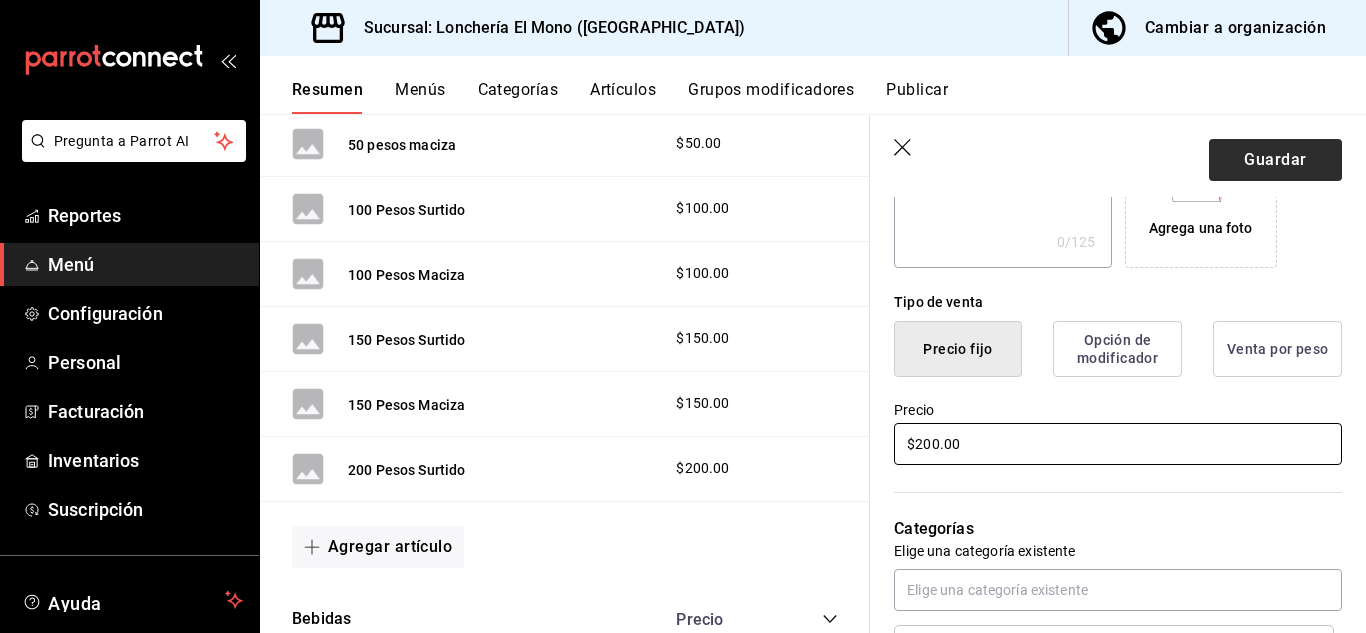 type on "$200.00" 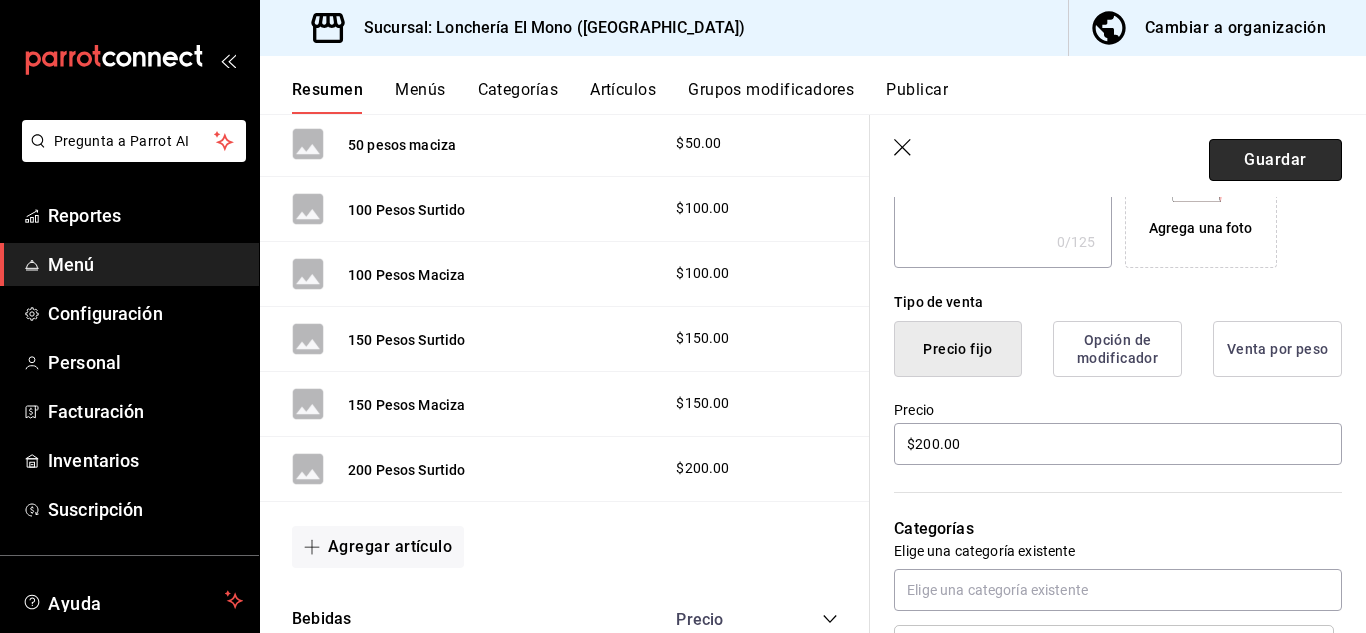 click on "Guardar" at bounding box center [1275, 160] 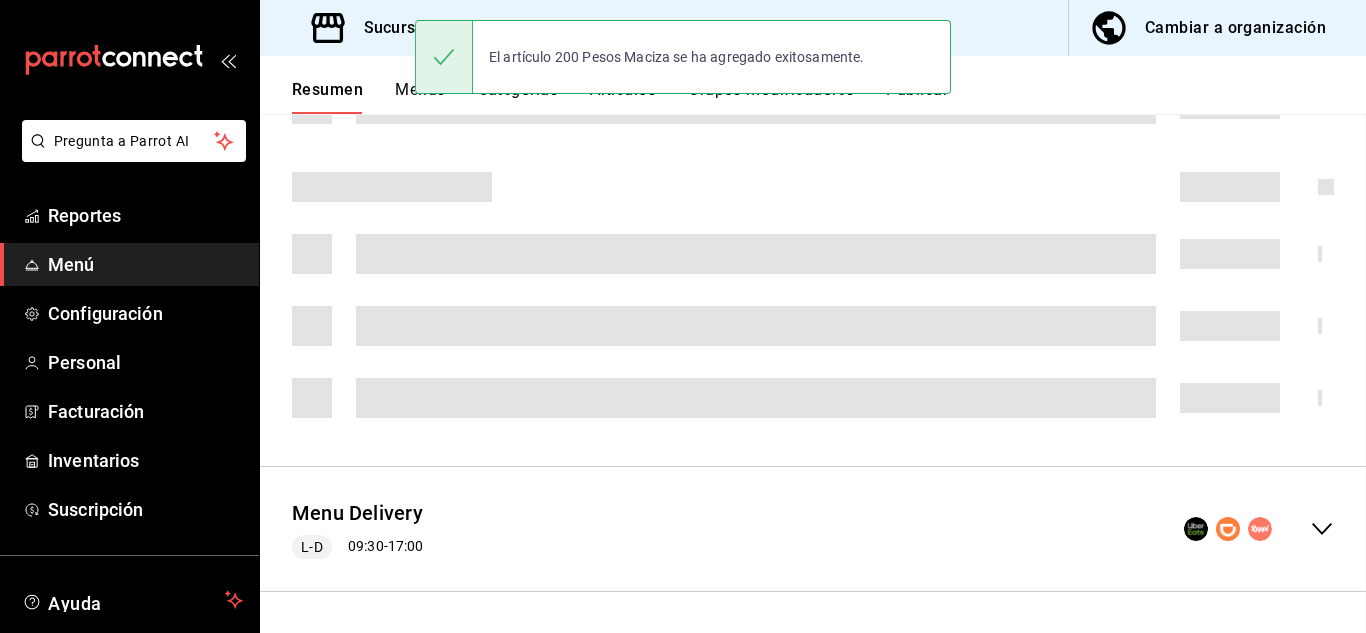 scroll, scrollTop: 0, scrollLeft: 0, axis: both 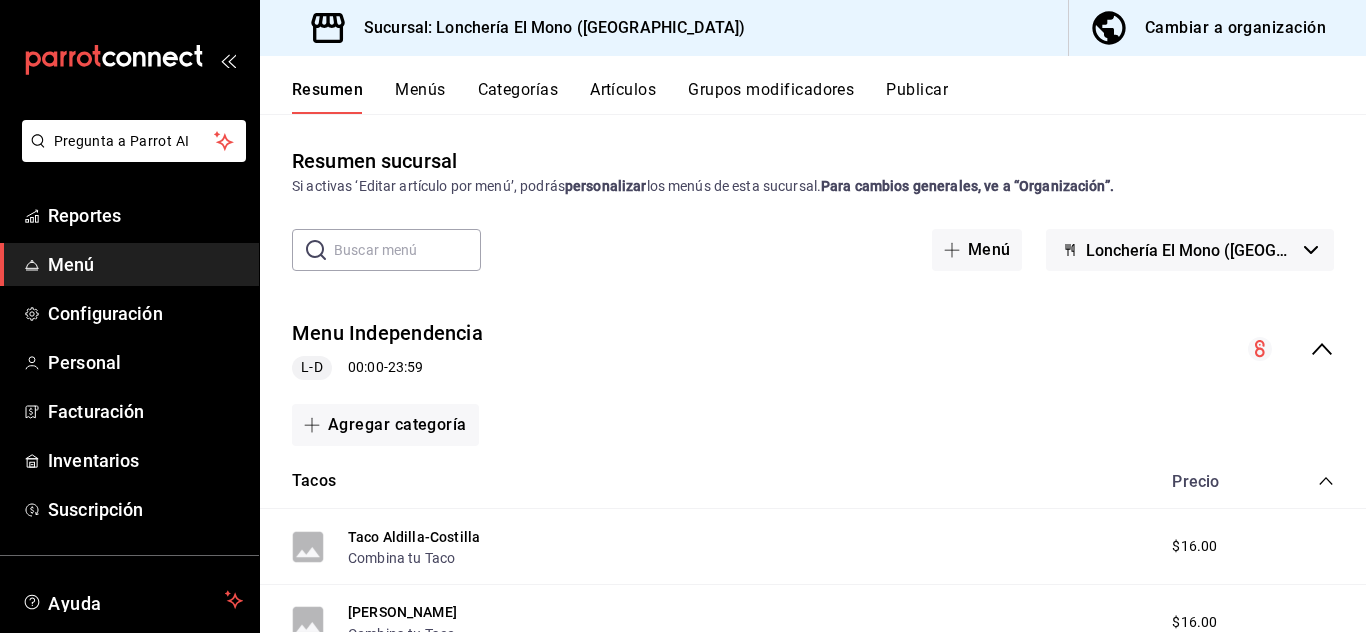 click on "Publicar" at bounding box center (917, 97) 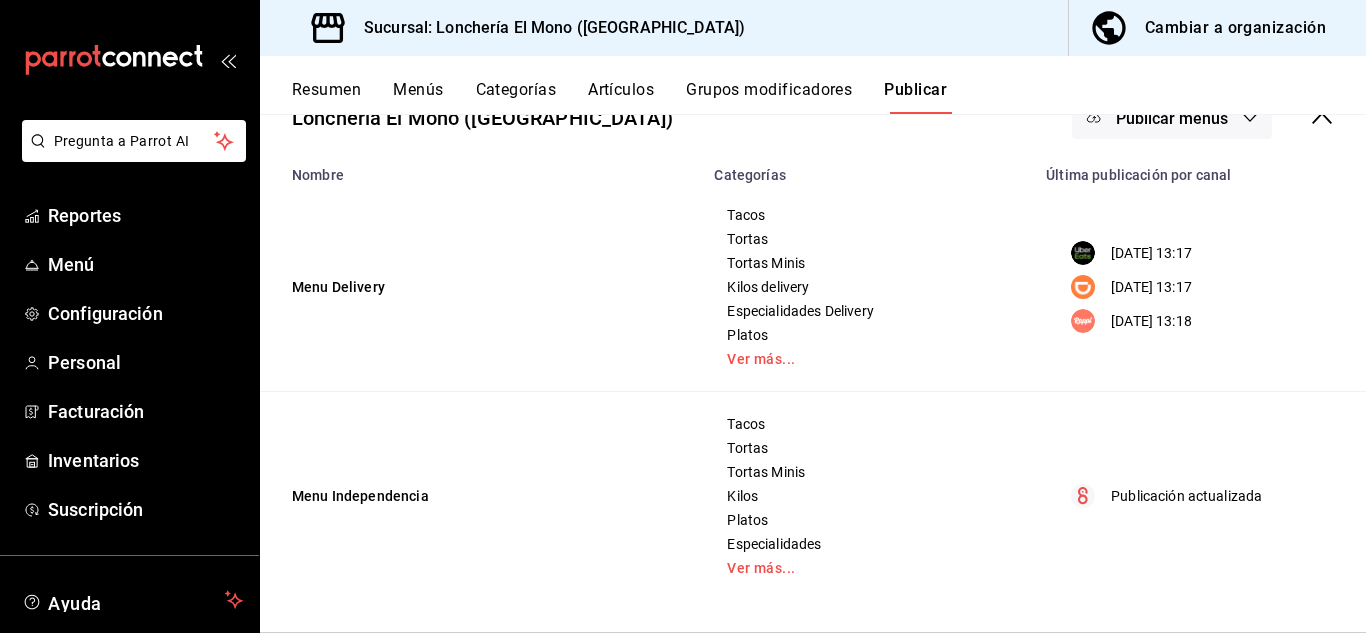 scroll, scrollTop: 149, scrollLeft: 0, axis: vertical 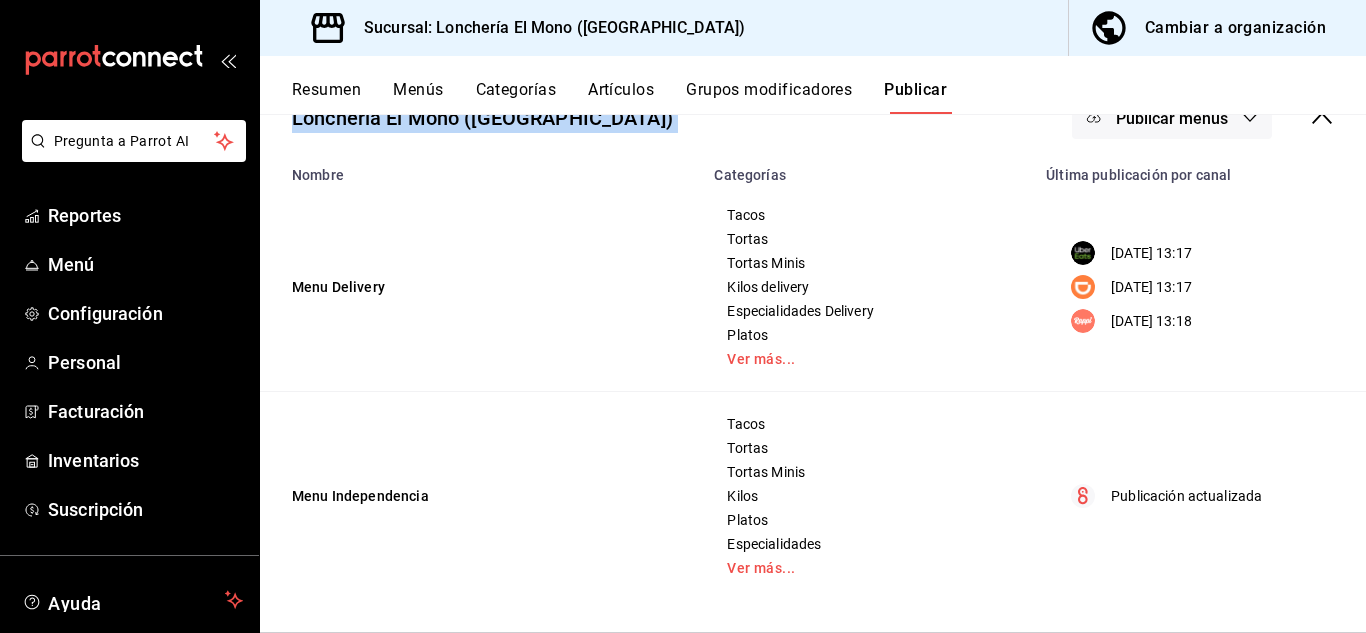 drag, startPoint x: 1349, startPoint y: 81, endPoint x: 1358, endPoint y: 86, distance: 10.29563 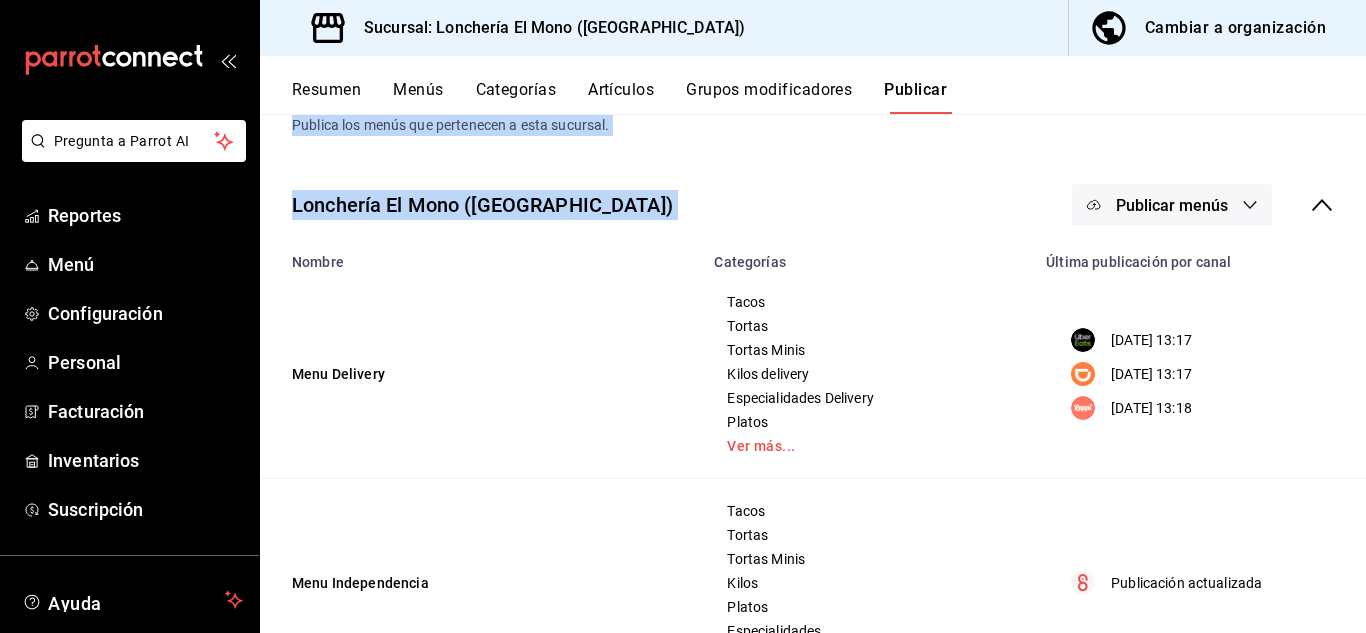 scroll, scrollTop: 0, scrollLeft: 0, axis: both 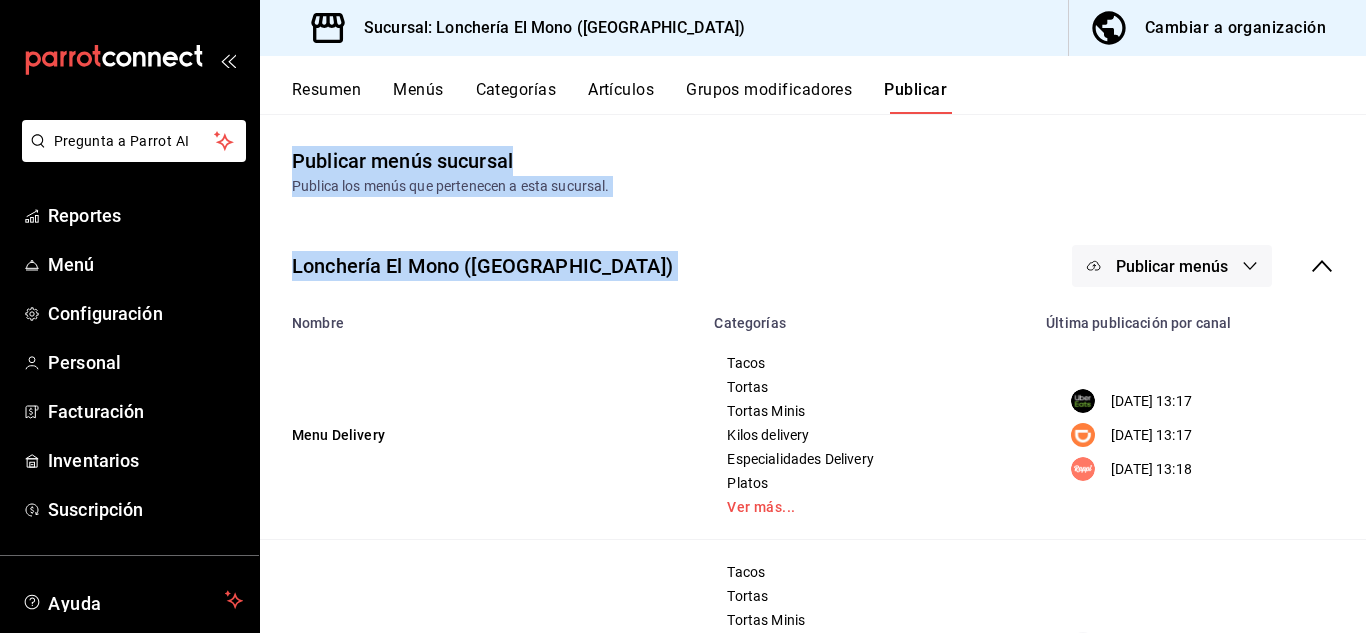 click on "Lonchería El Mono ([GEOGRAPHIC_DATA]) Publicar menús Nombre Categorías Última publicación por canal Menu Delivery Tacos Tortas Tortas Minis Kilos delivery Especialidades Delivery Platos Ver más... [DATE] 13:17 [DATE] 13:17 [DATE] 13:18 Menu Independencia Tacos Tortas Tortas Minis Kilos Platos Especialidades Ver más... Publicación actualizada" at bounding box center [813, 497] 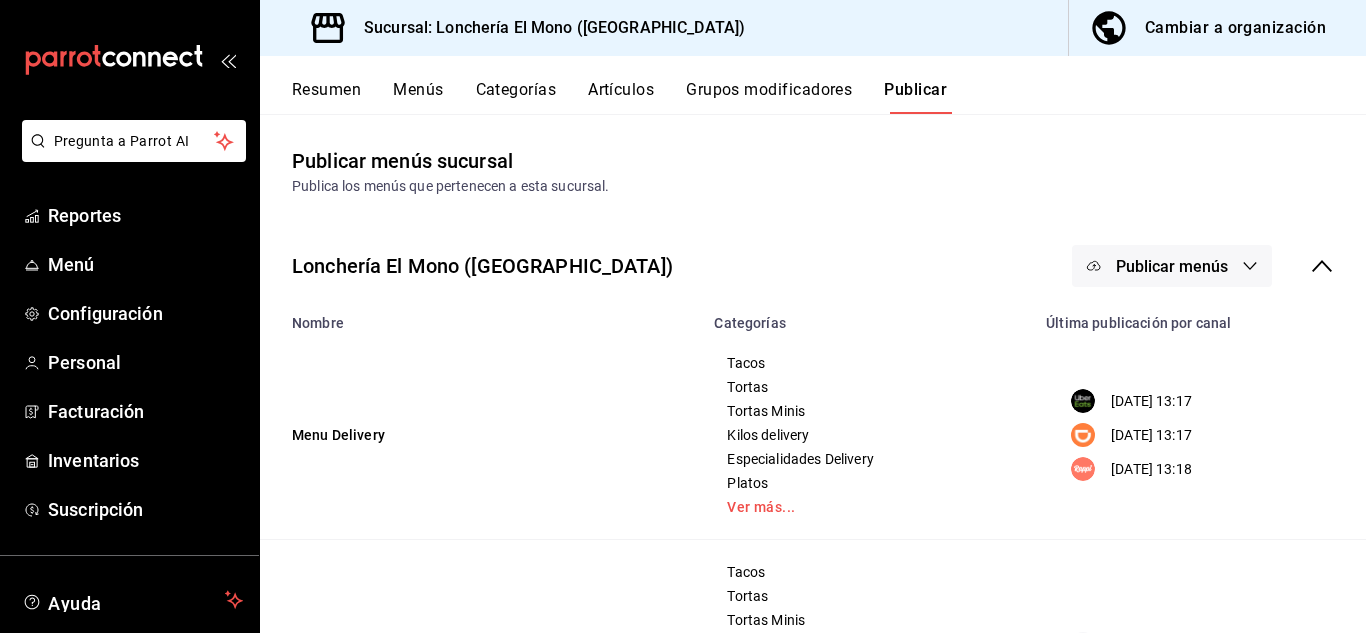 click on "Lonchería El Mono ([GEOGRAPHIC_DATA]) Publicar menús Nombre Categorías Última publicación por canal Menu Delivery Tacos Tortas Tortas Minis Kilos delivery Especialidades Delivery Platos Ver más... [DATE] 13:17 [DATE] 13:17 [DATE] 13:18 Menu Independencia Tacos Tortas Tortas Minis Kilos Platos Especialidades Ver más... Publicación actualizada" at bounding box center (813, 497) 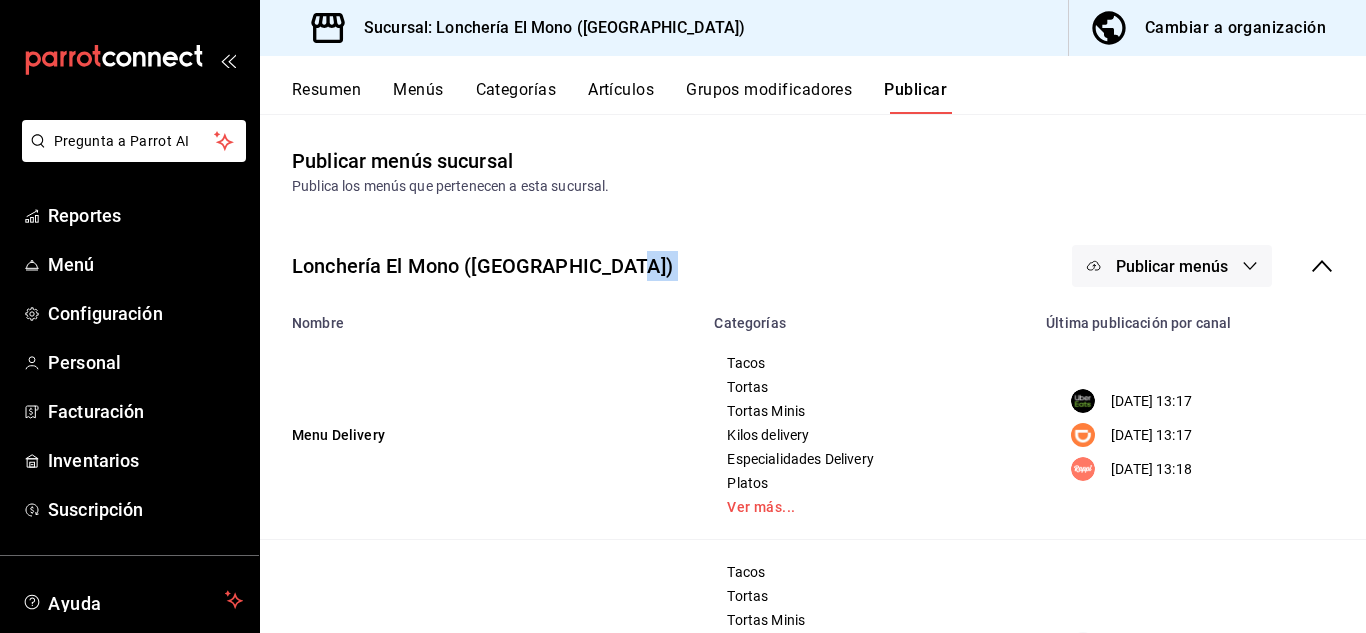 click on "Lonchería El Mono ([GEOGRAPHIC_DATA]) Publicar menús Nombre Categorías Última publicación por canal Menu Delivery Tacos Tortas Tortas Minis Kilos delivery Especialidades Delivery Platos Ver más... [DATE] 13:17 [DATE] 13:17 [DATE] 13:18 Menu Independencia Tacos Tortas Tortas Minis Kilos Platos Especialidades Ver más... Publicación actualizada" at bounding box center (813, 497) 